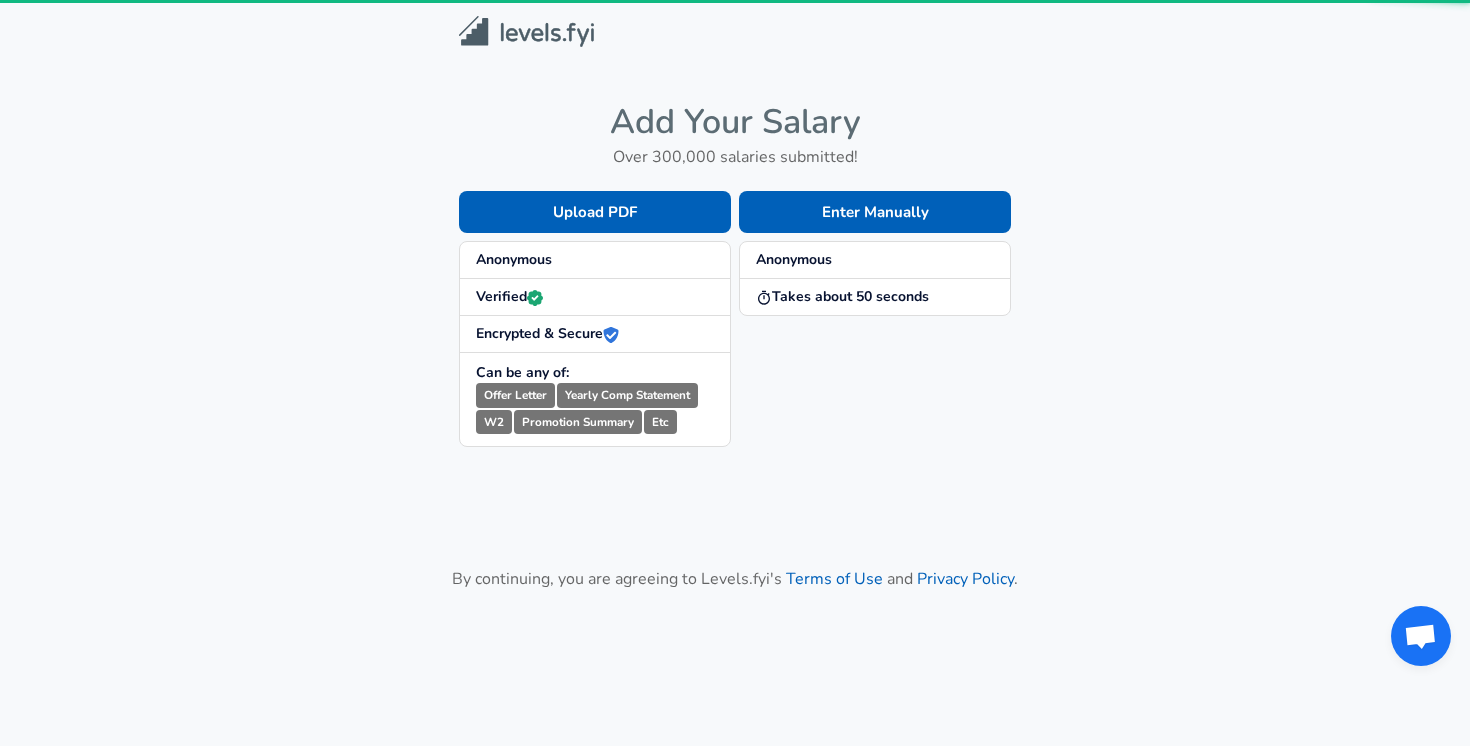 scroll, scrollTop: 0, scrollLeft: 0, axis: both 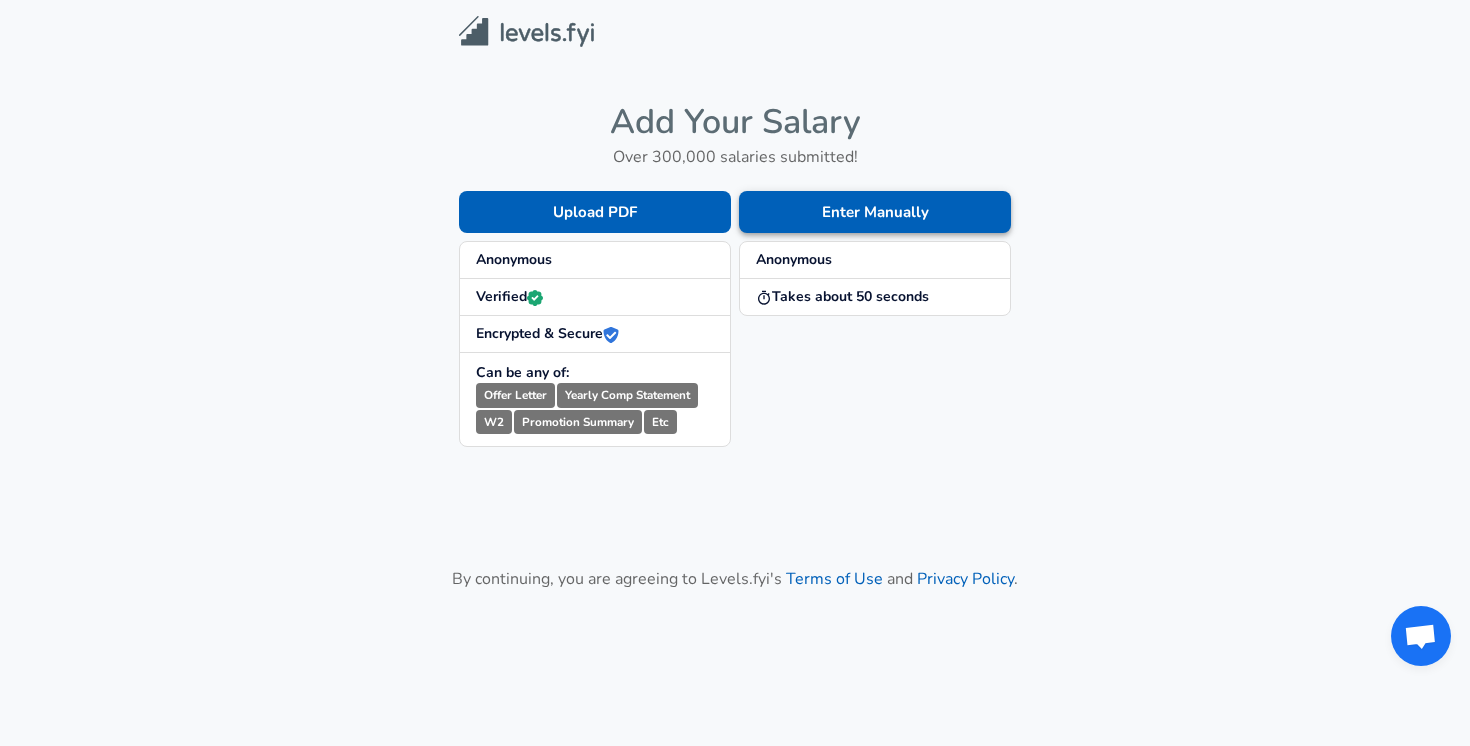 click on "Enter Manually" at bounding box center [875, 212] 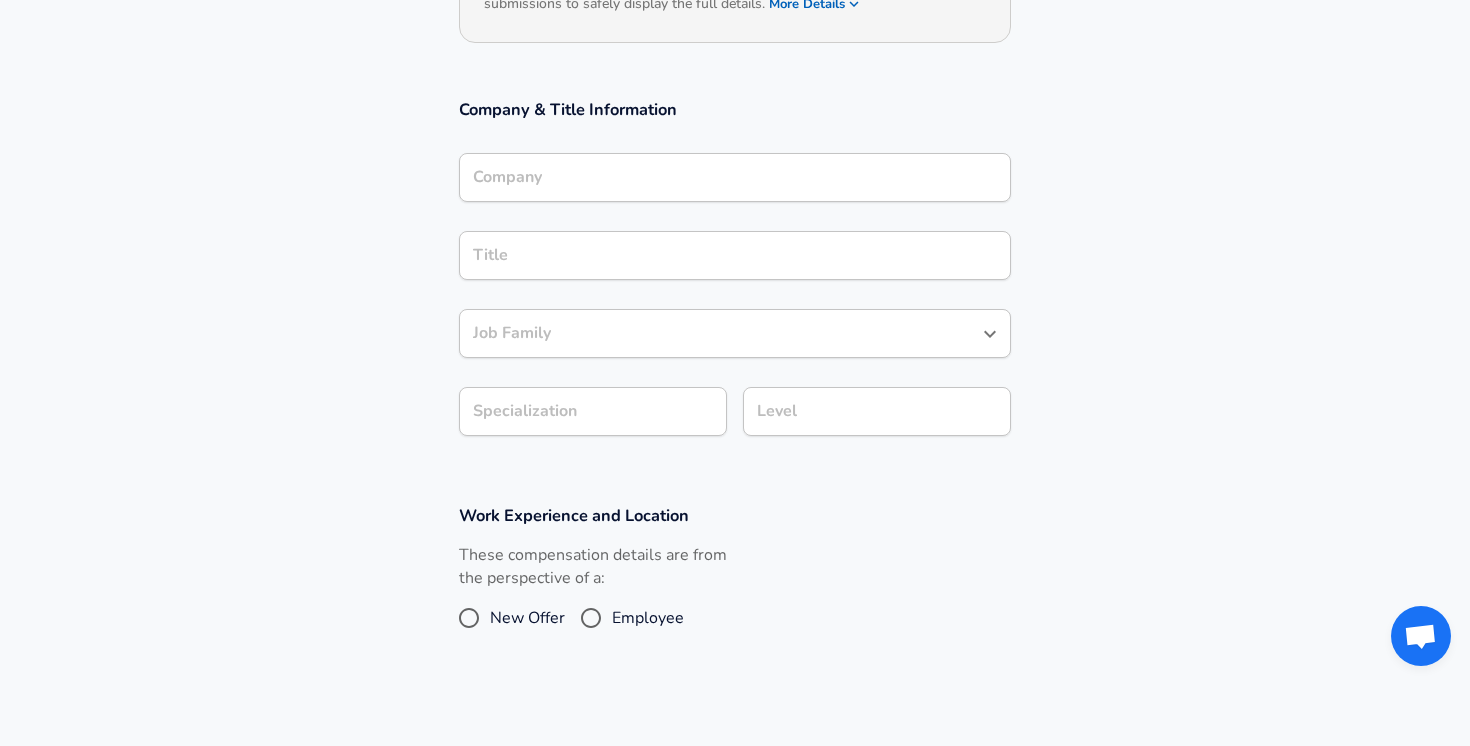 scroll, scrollTop: 301, scrollLeft: 0, axis: vertical 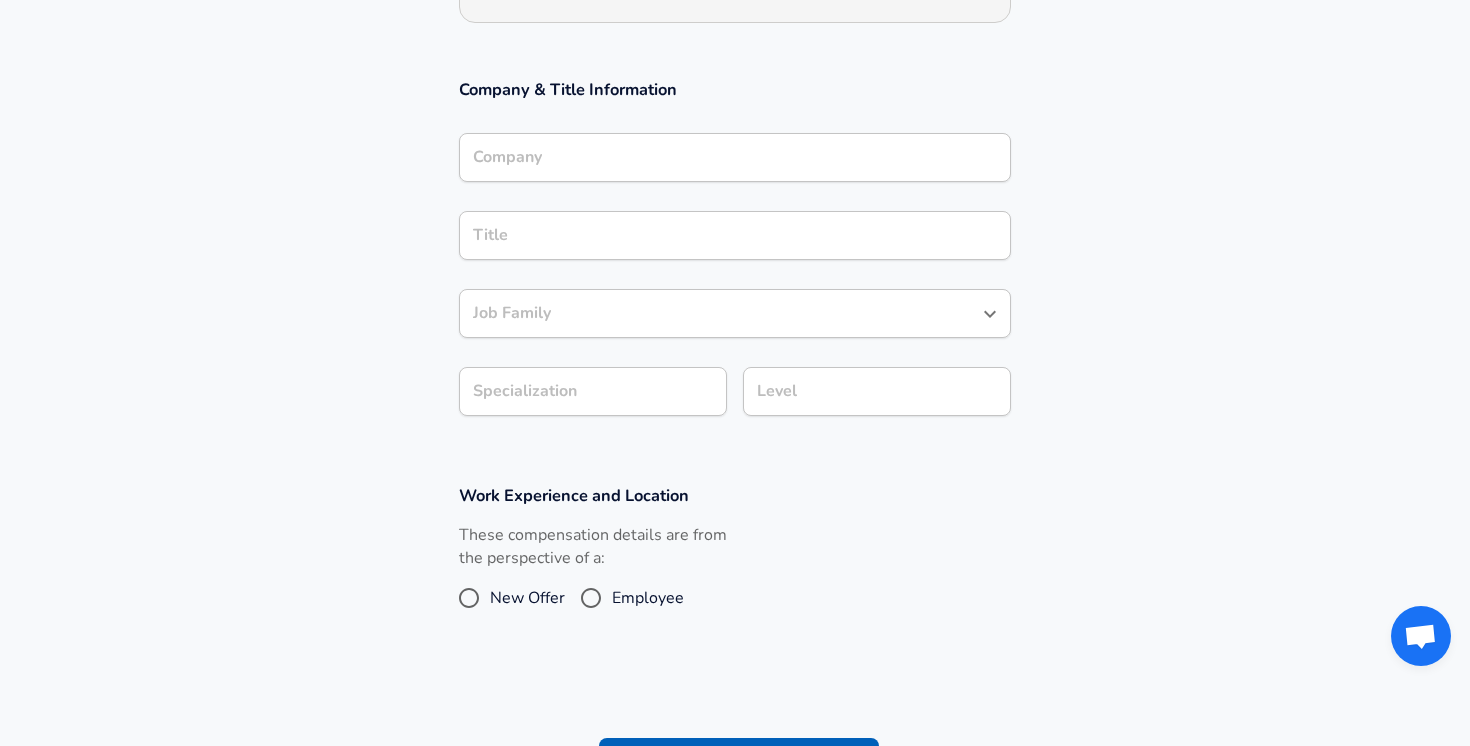 click on "Company" at bounding box center [735, 157] 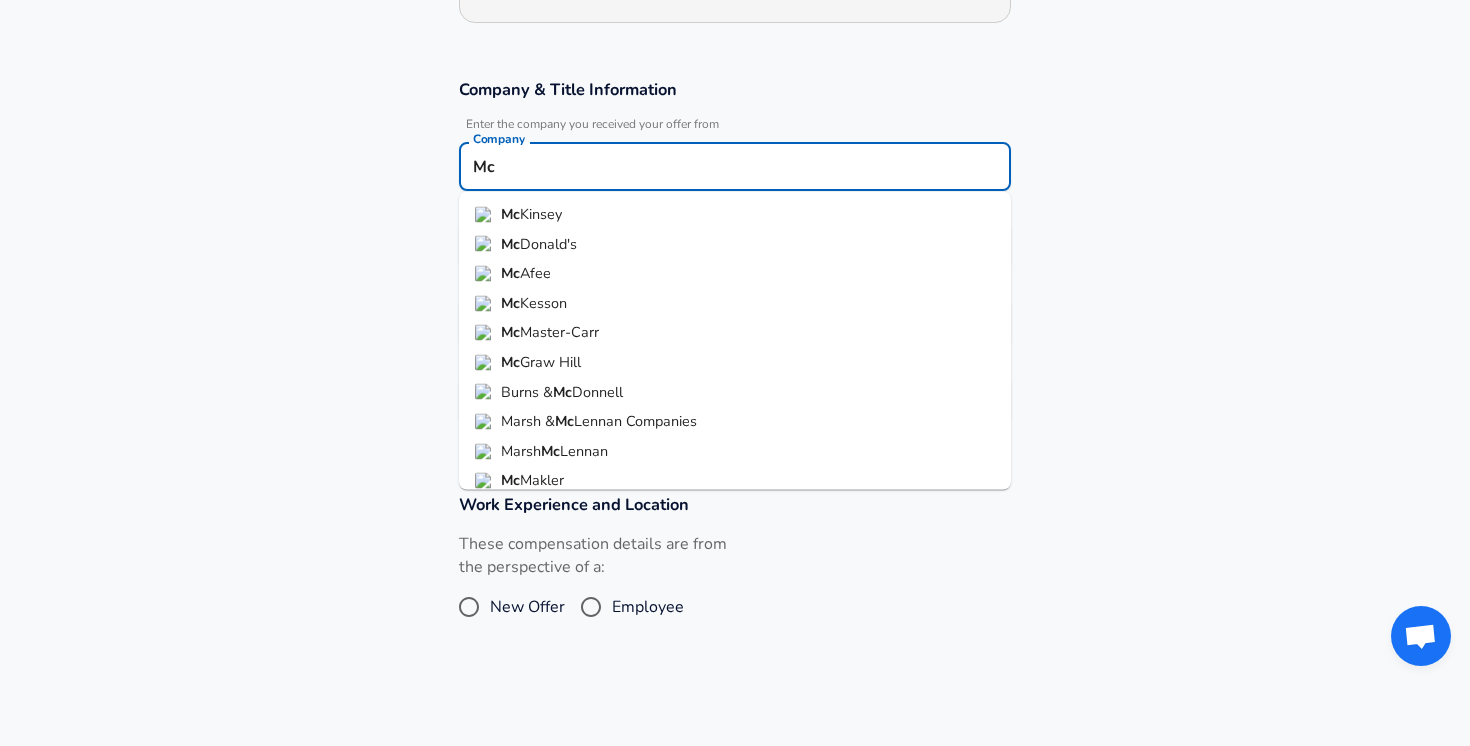 click on "Mc Kinsey" at bounding box center (735, 215) 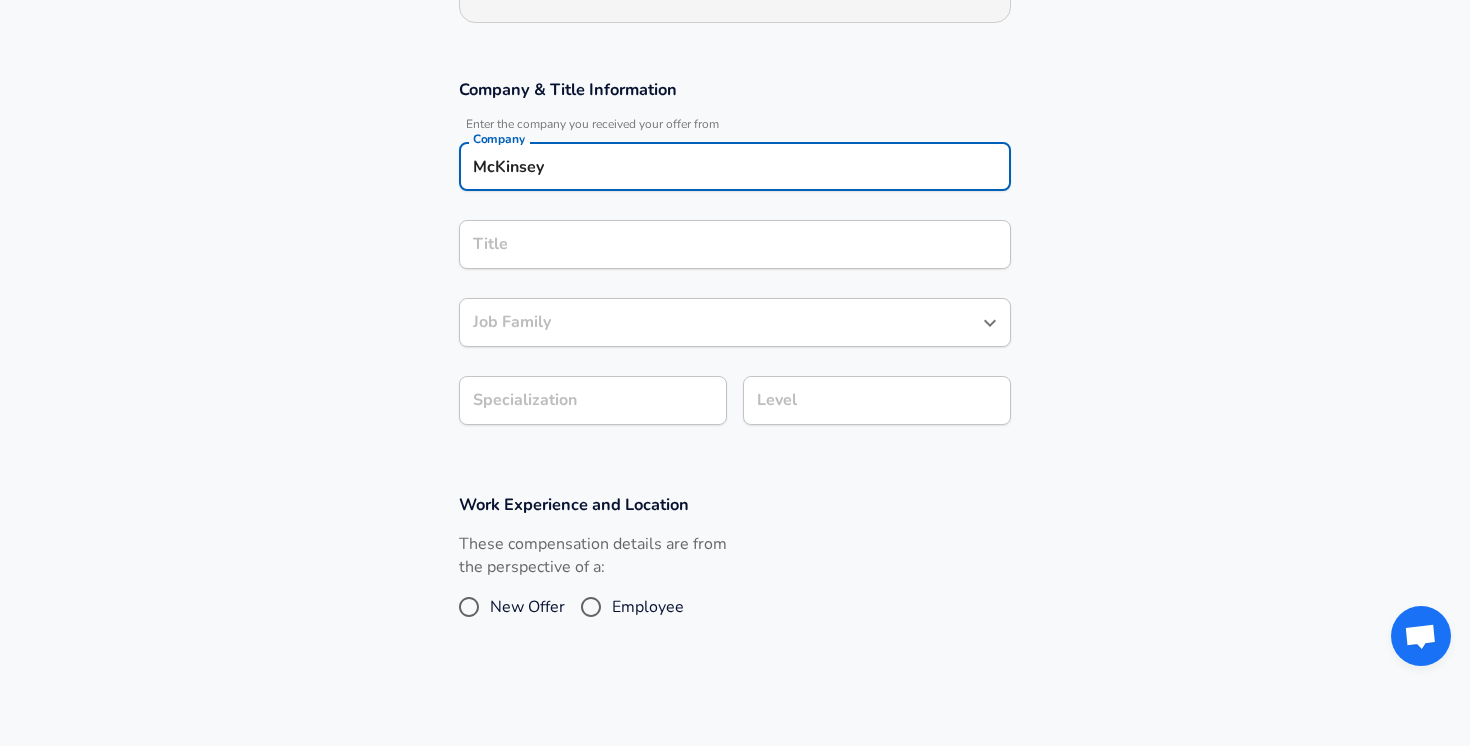 type on "McKinsey" 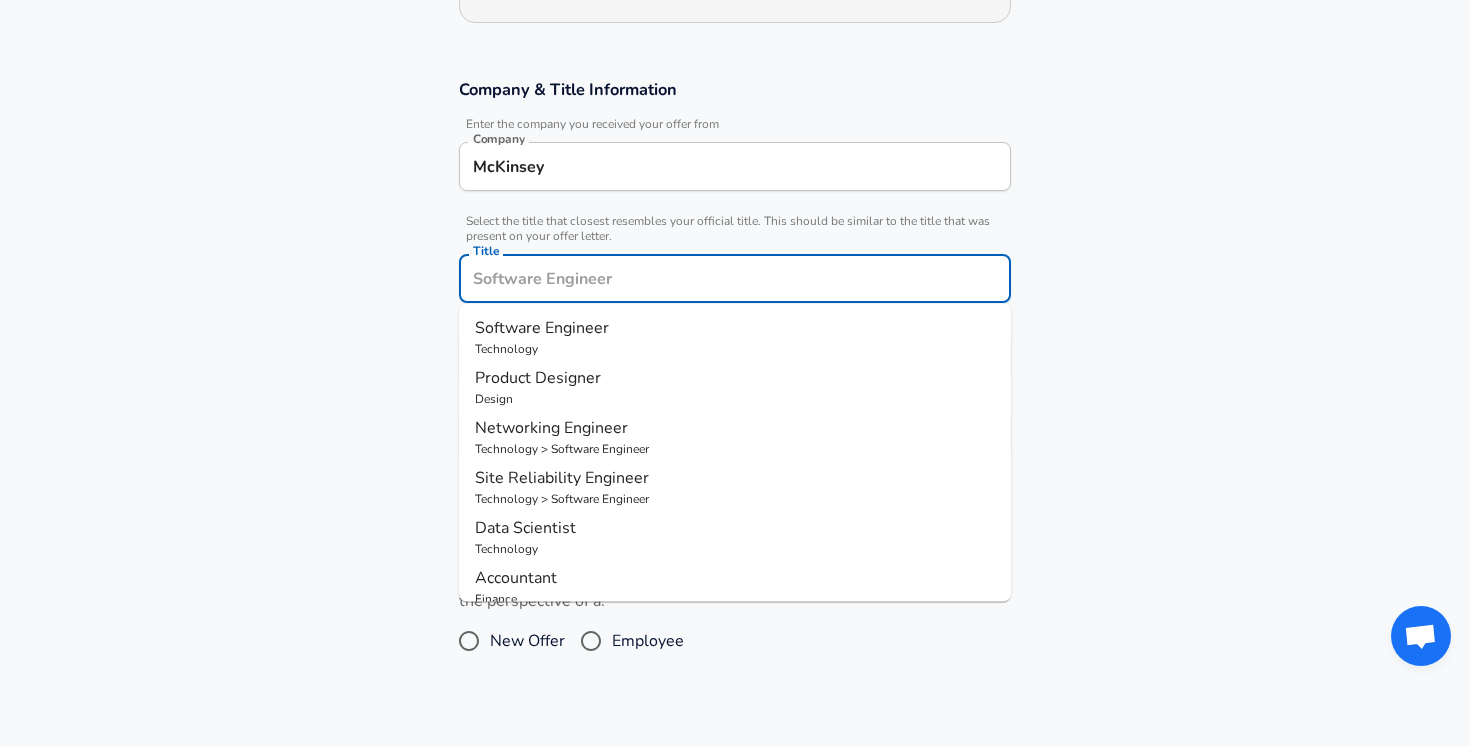 scroll, scrollTop: 341, scrollLeft: 0, axis: vertical 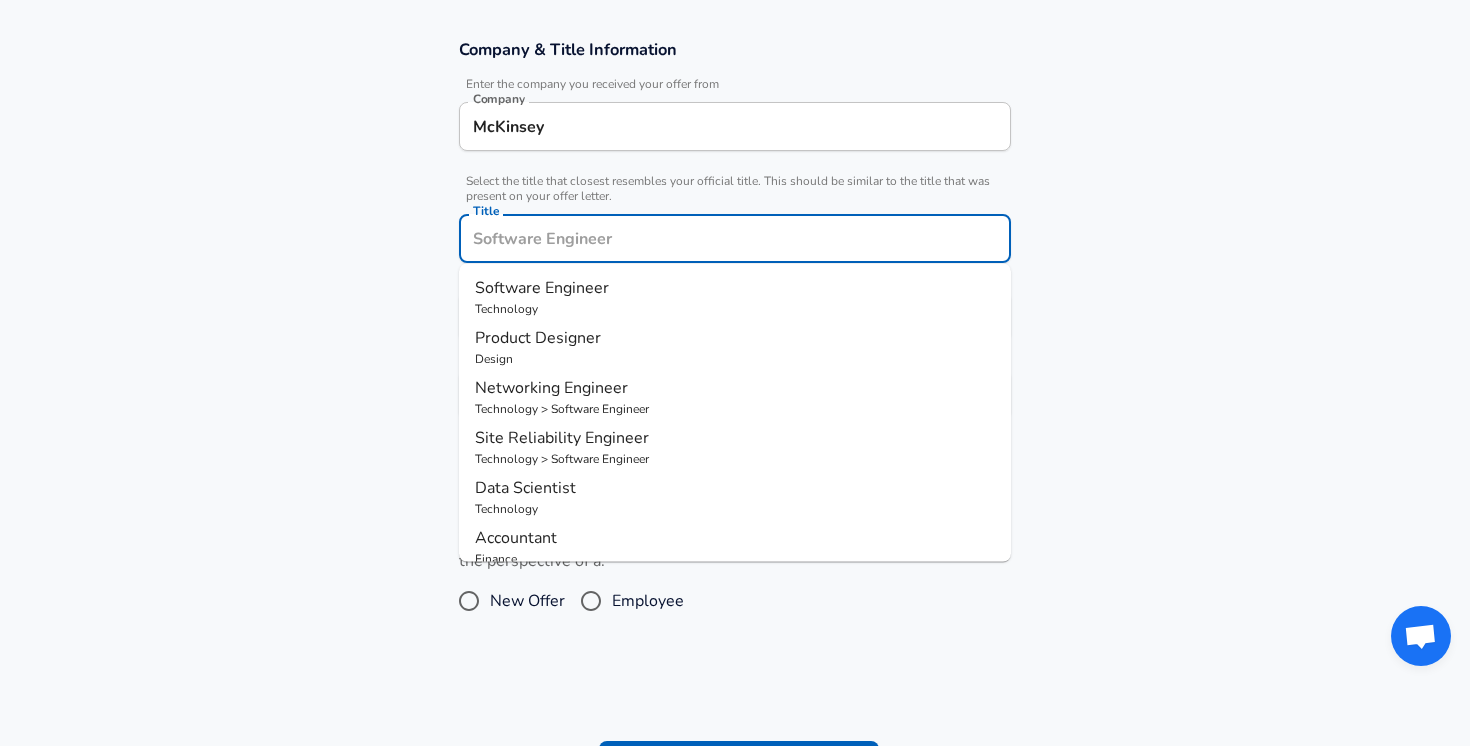click on "Title" at bounding box center [735, 238] 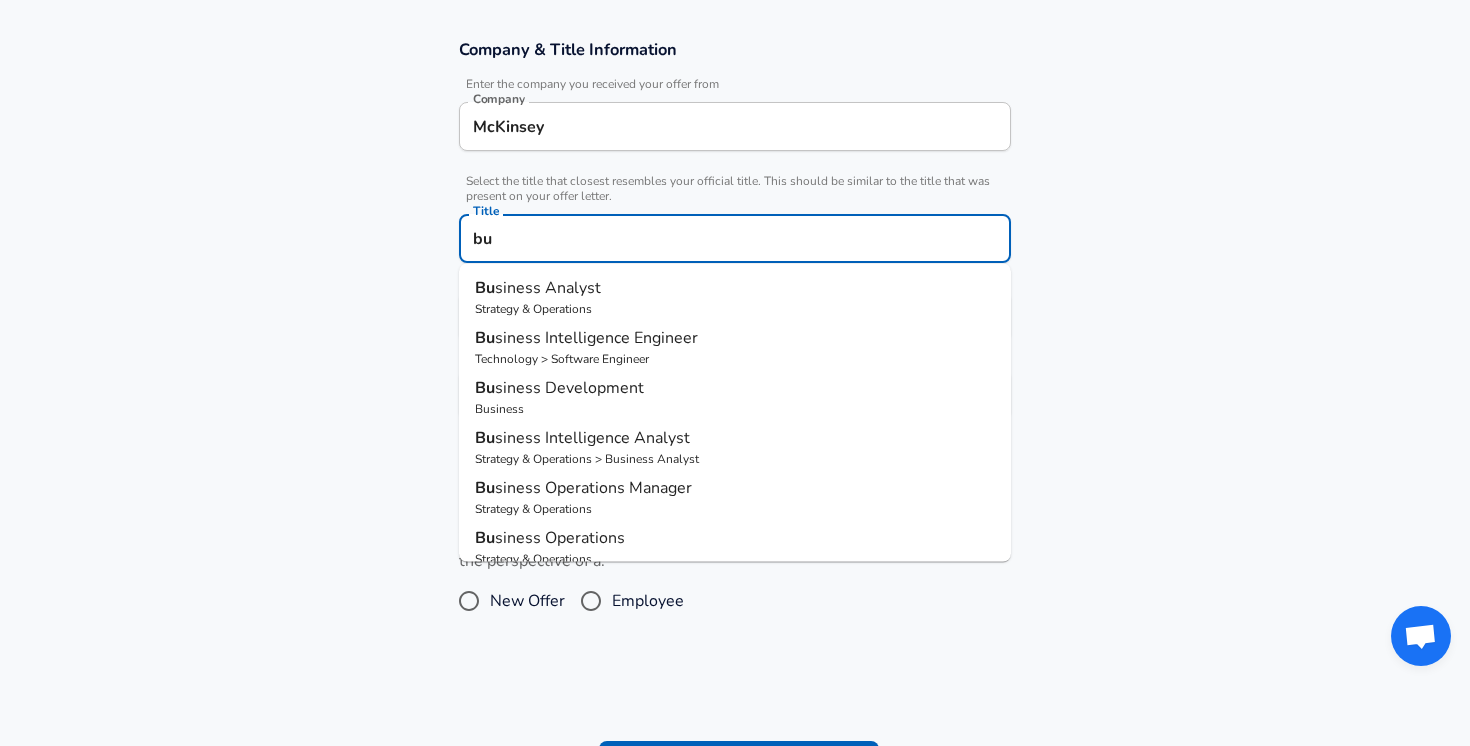click on "Bu siness Analyst" at bounding box center (735, 288) 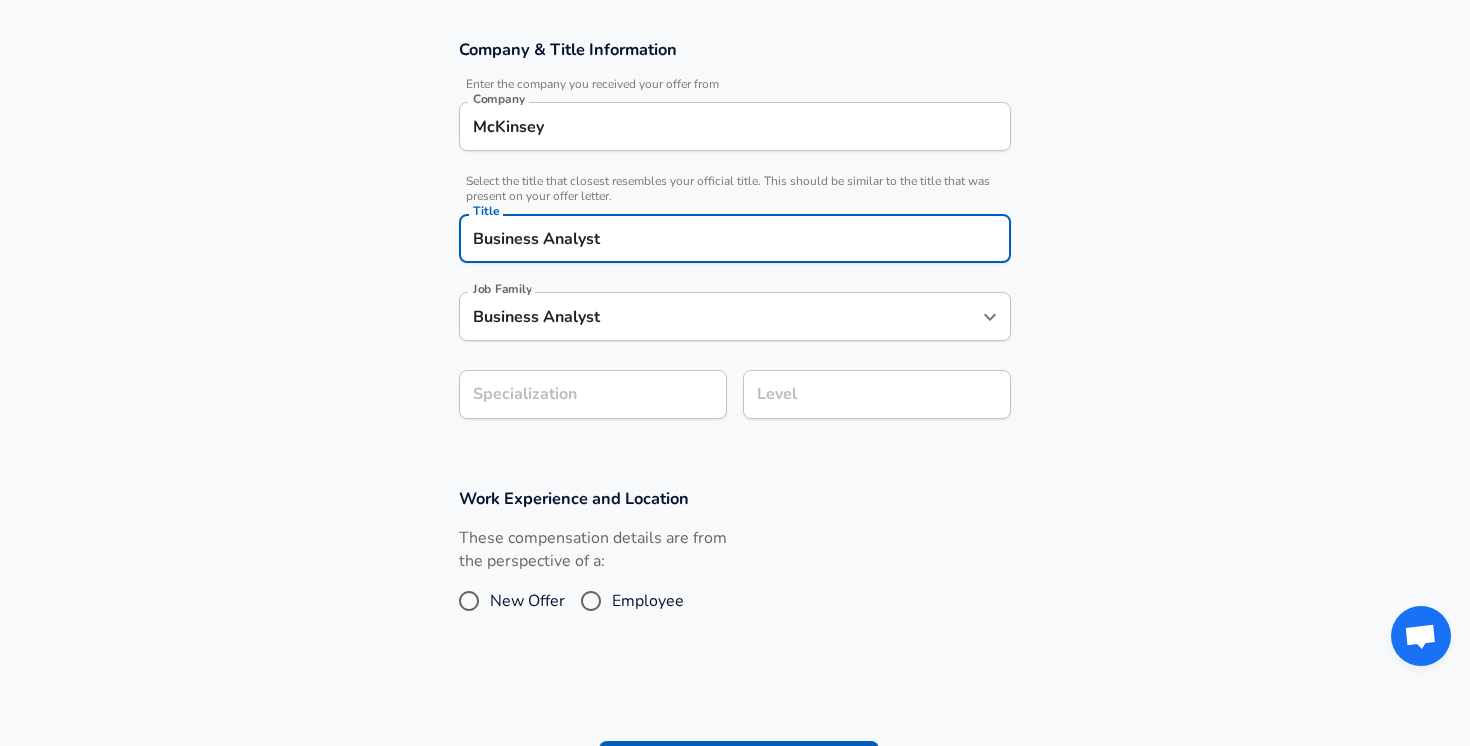 type on "Business Analyst" 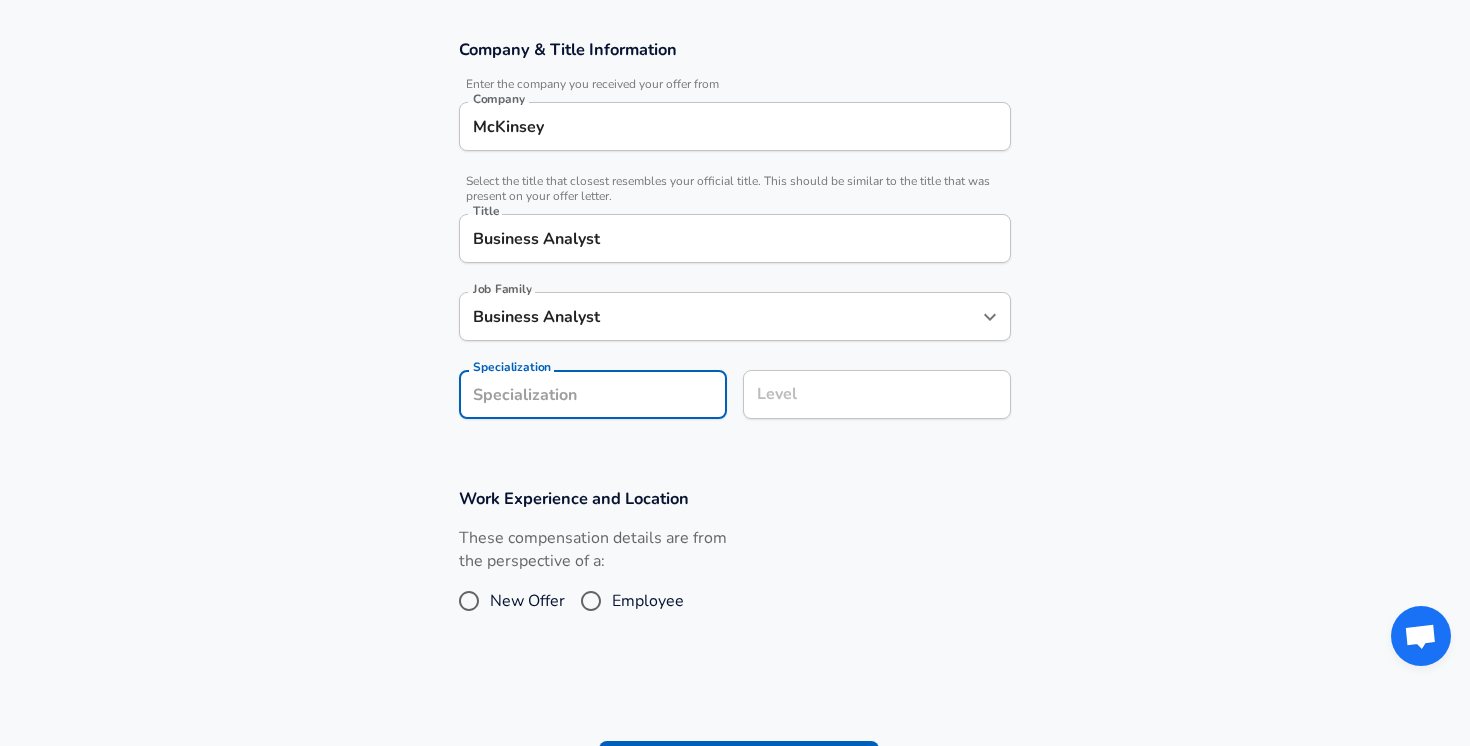 scroll, scrollTop: 401, scrollLeft: 0, axis: vertical 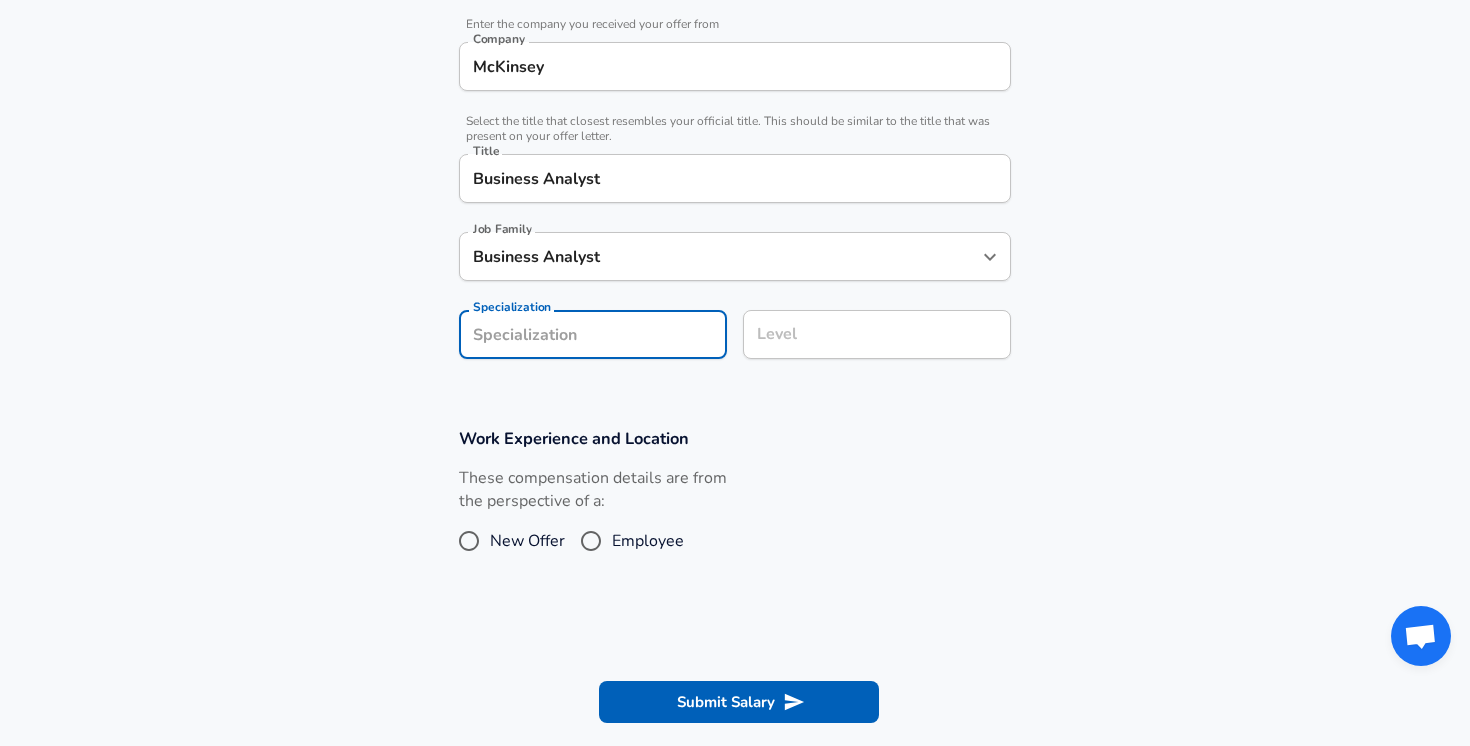 click on "Company & Title Information Enter the company you received your offer from Company McKinsey Company Select the title that closest resembles your official title. This should be similar to the title that was present on your offer letter. Title Business Analyst Title Job Family Business Analyst Job Family Specialization Specialization Level Level" at bounding box center (735, 179) 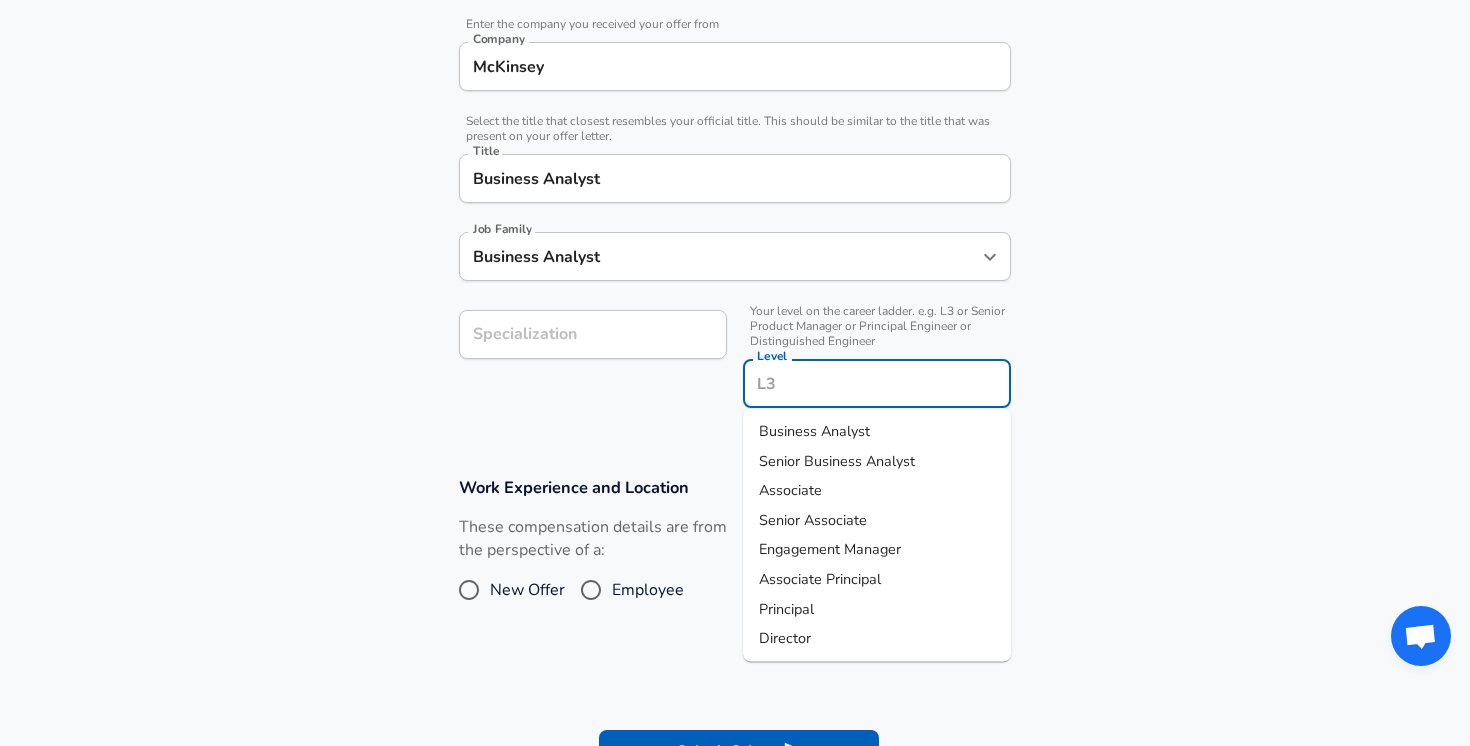 scroll, scrollTop: 441, scrollLeft: 0, axis: vertical 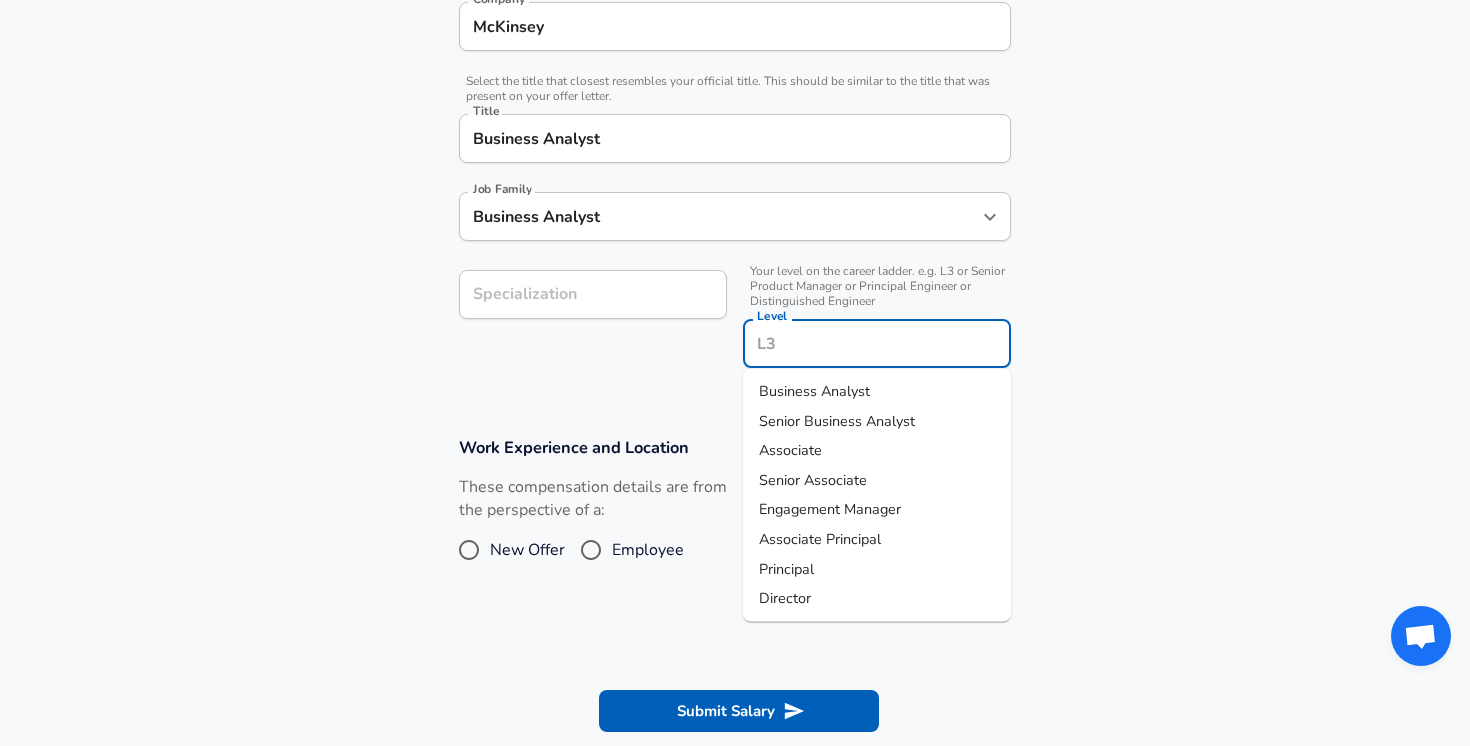 click on "Level" at bounding box center (877, 343) 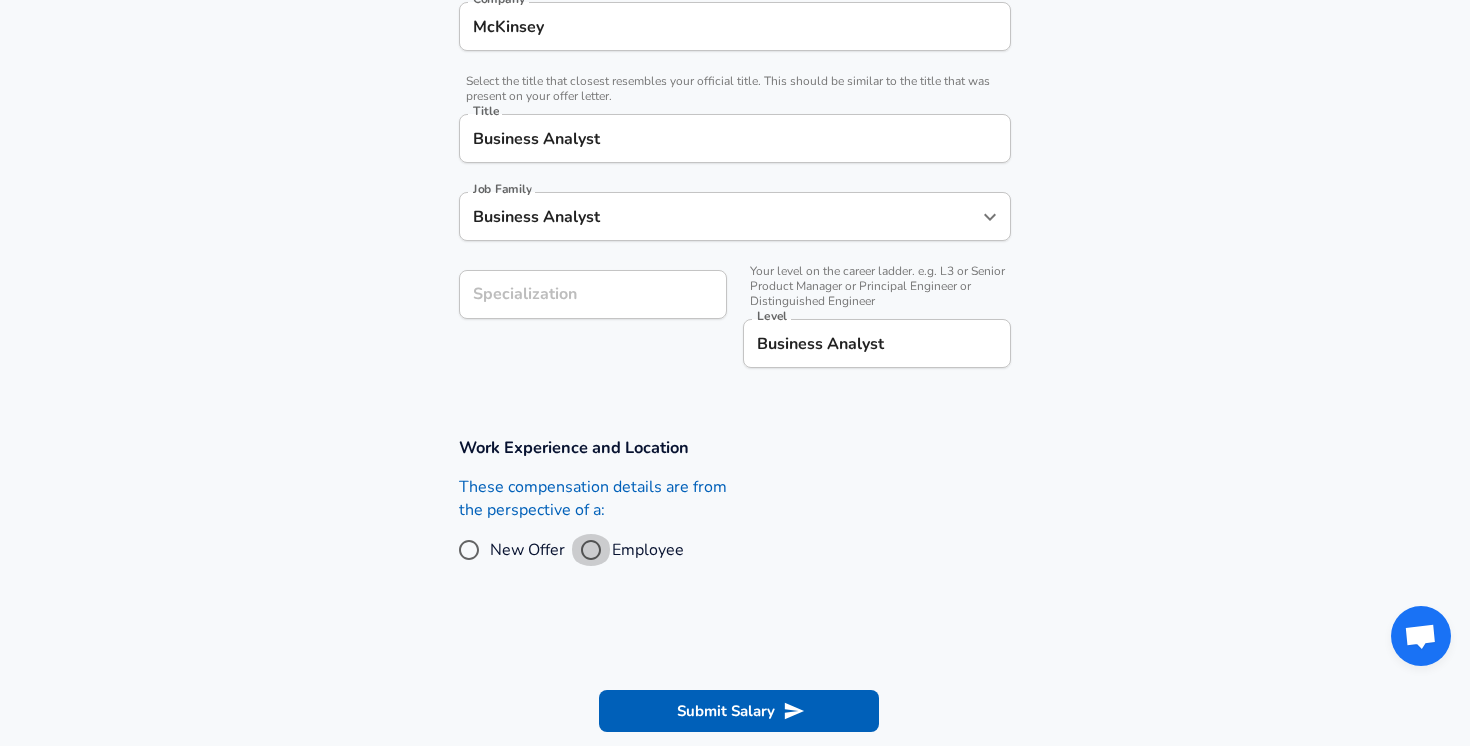 click on "Employee" at bounding box center [591, 550] 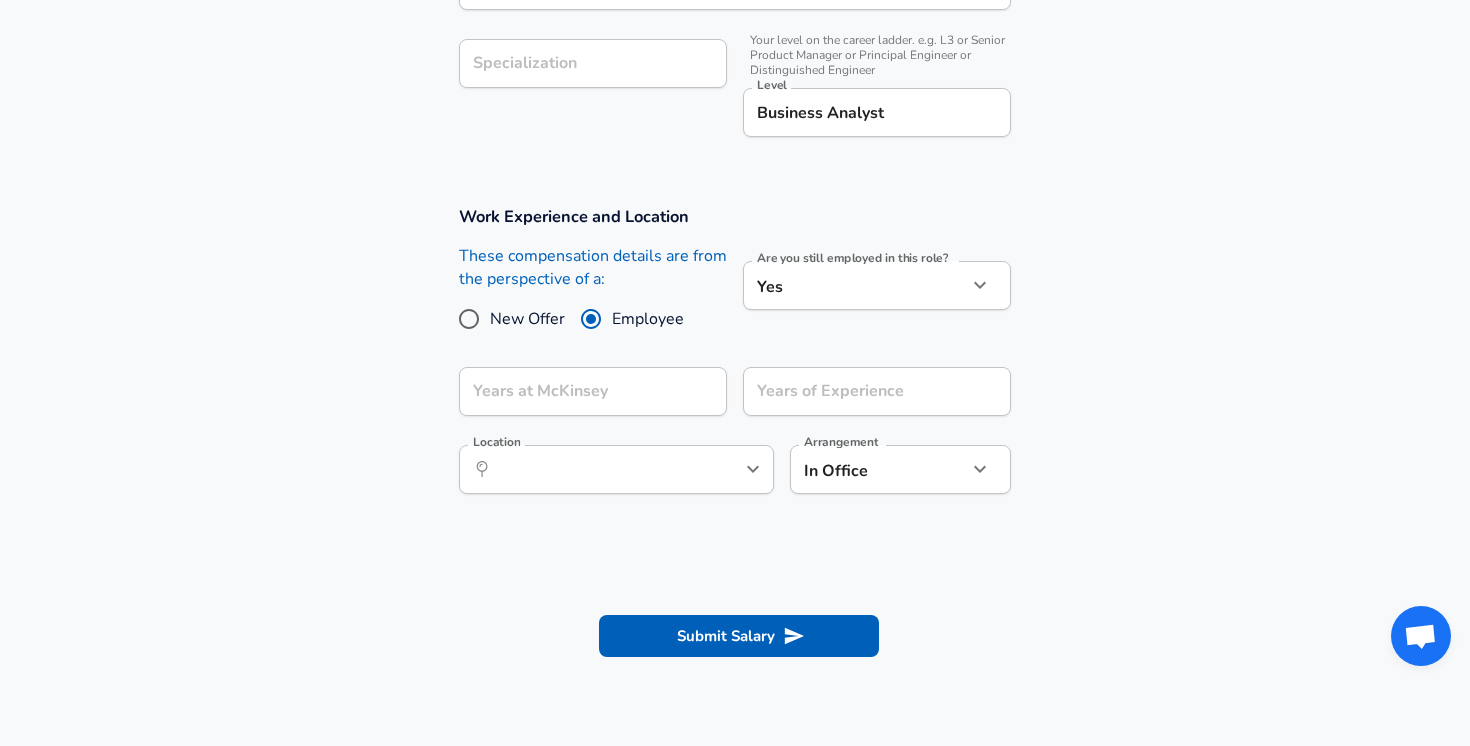 scroll, scrollTop: 680, scrollLeft: 0, axis: vertical 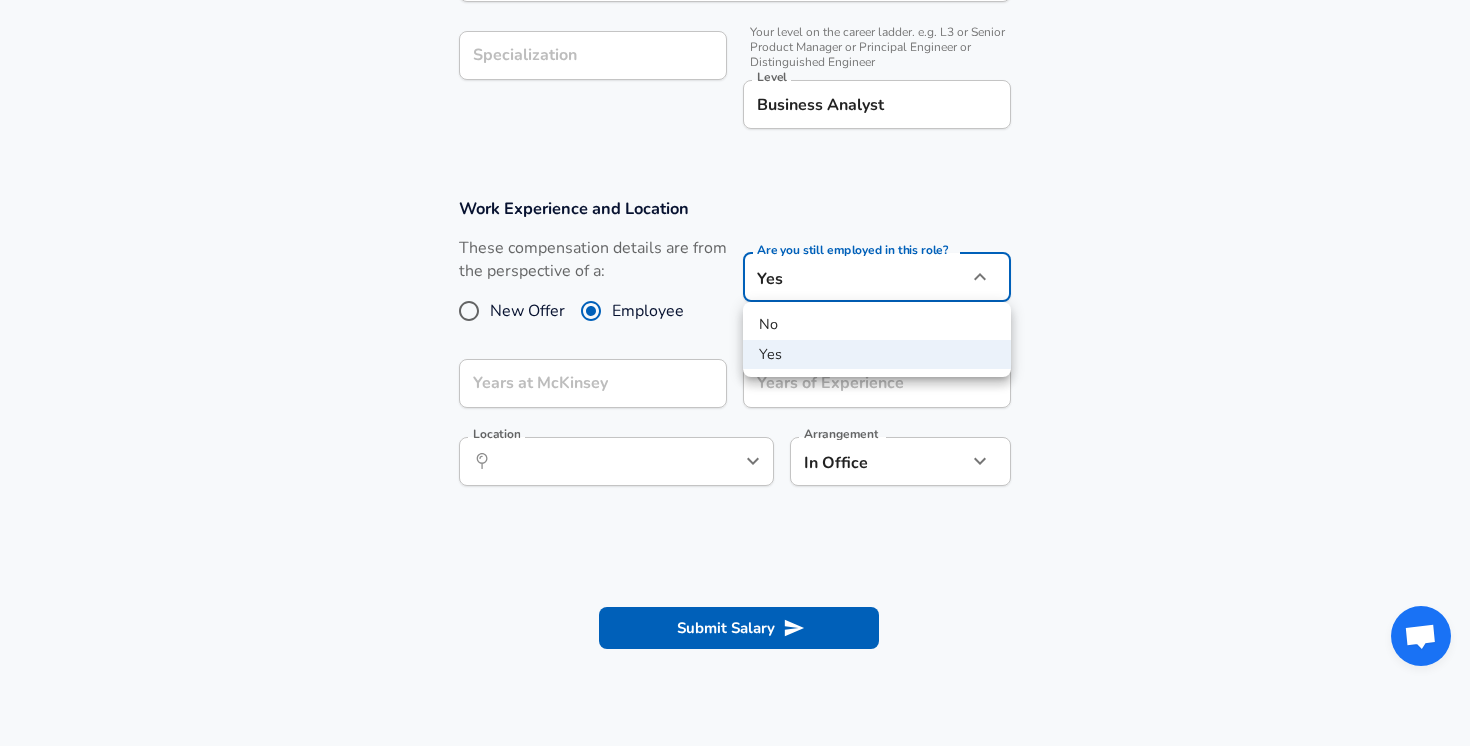 click on "Restart Add Your Salary Upload your offer letter to verify your submission Enhance Privacy and Anonymity No Automatically hides specific fields until there are enough submissions to safely display the full details. More Details Based on your submission and the data points that we have already collected, we will automatically hide and anonymize specific fields if there aren't enough data points to remain sufficiently anonymous. Company & Title Information Enter the company you received your offer from Company McKinsey Company Select the title that closest resembles your official title. This should be similar to the title that was present on your offer letter. Title Business Analyst Title Job Family Business Analyst Job Family Specialization Specialization Your level on the career ladder. e.g. L3 or Senior Product Manager or Principal Engineer or Distinguished Engineer Level Business Analyst Level Work Experience and Location These compensation details are from the perspective of a: New Offer Employee" at bounding box center [735, -307] 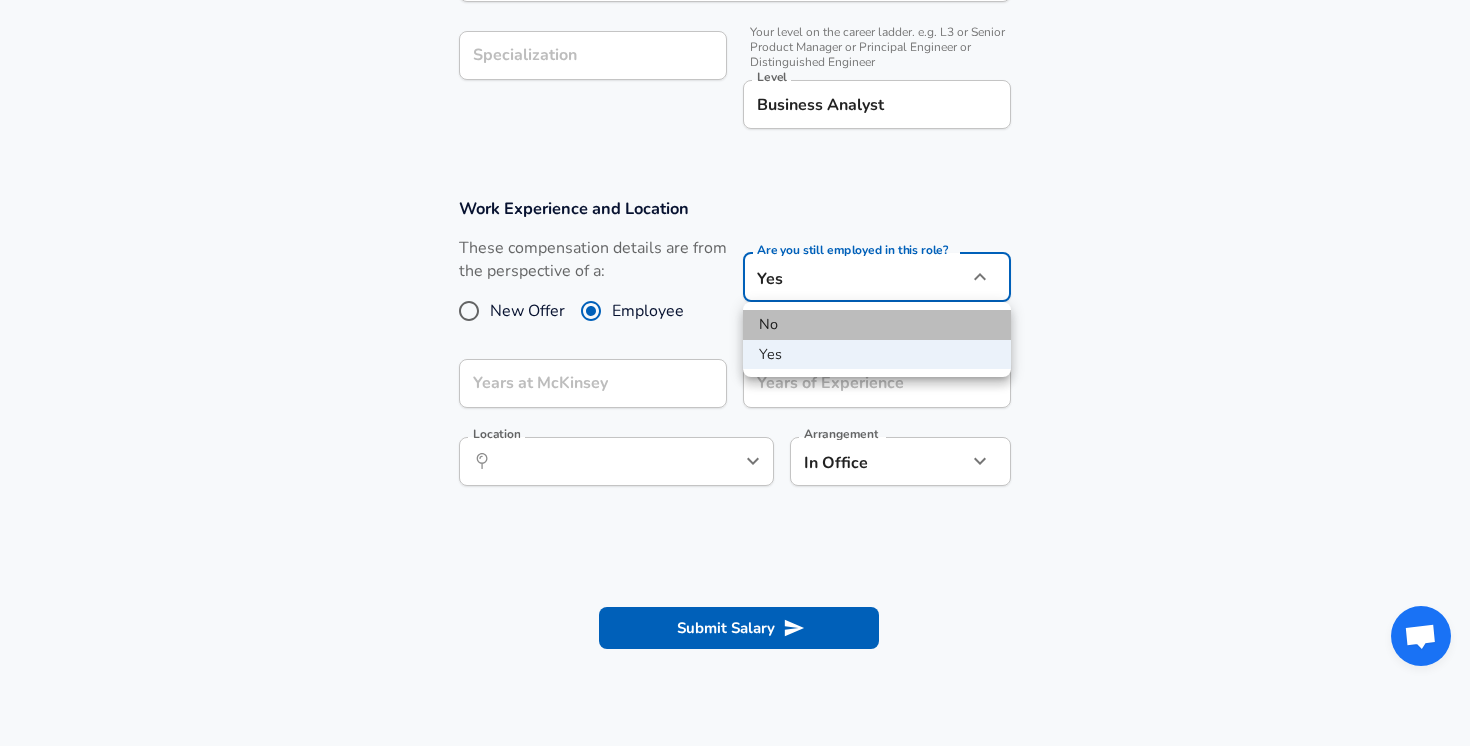 click on "No" at bounding box center (877, 325) 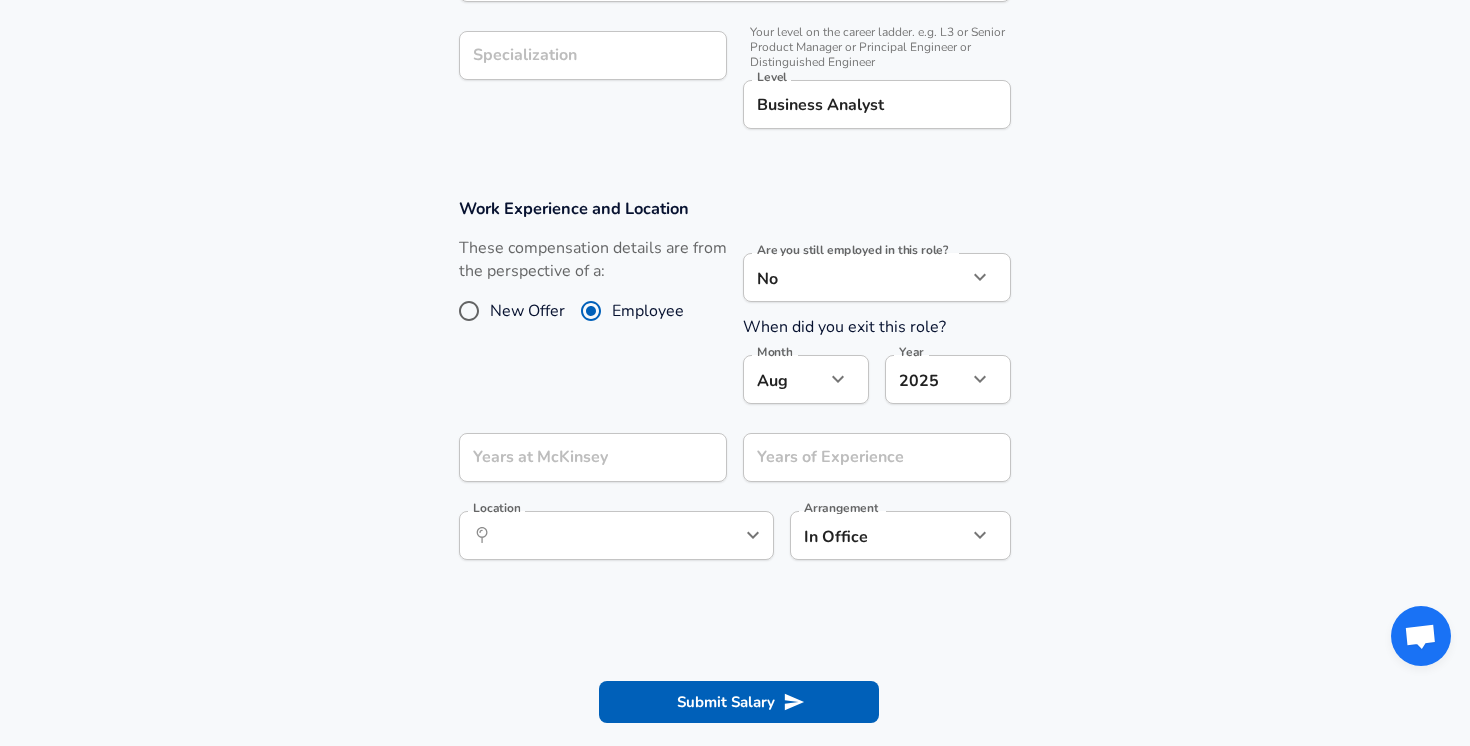 click on "Years at McKinsey Years at McKinsey" at bounding box center [593, 460] 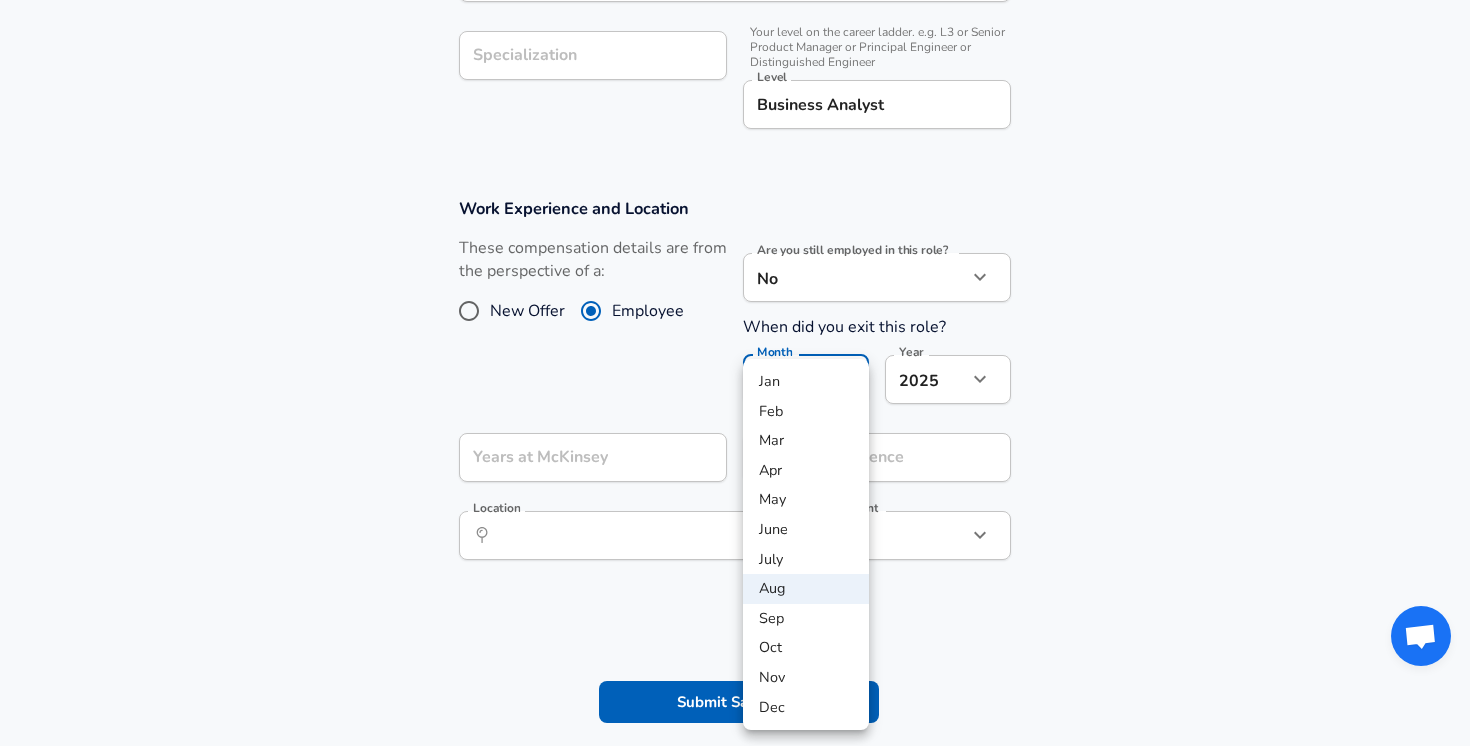 click at bounding box center (735, 373) 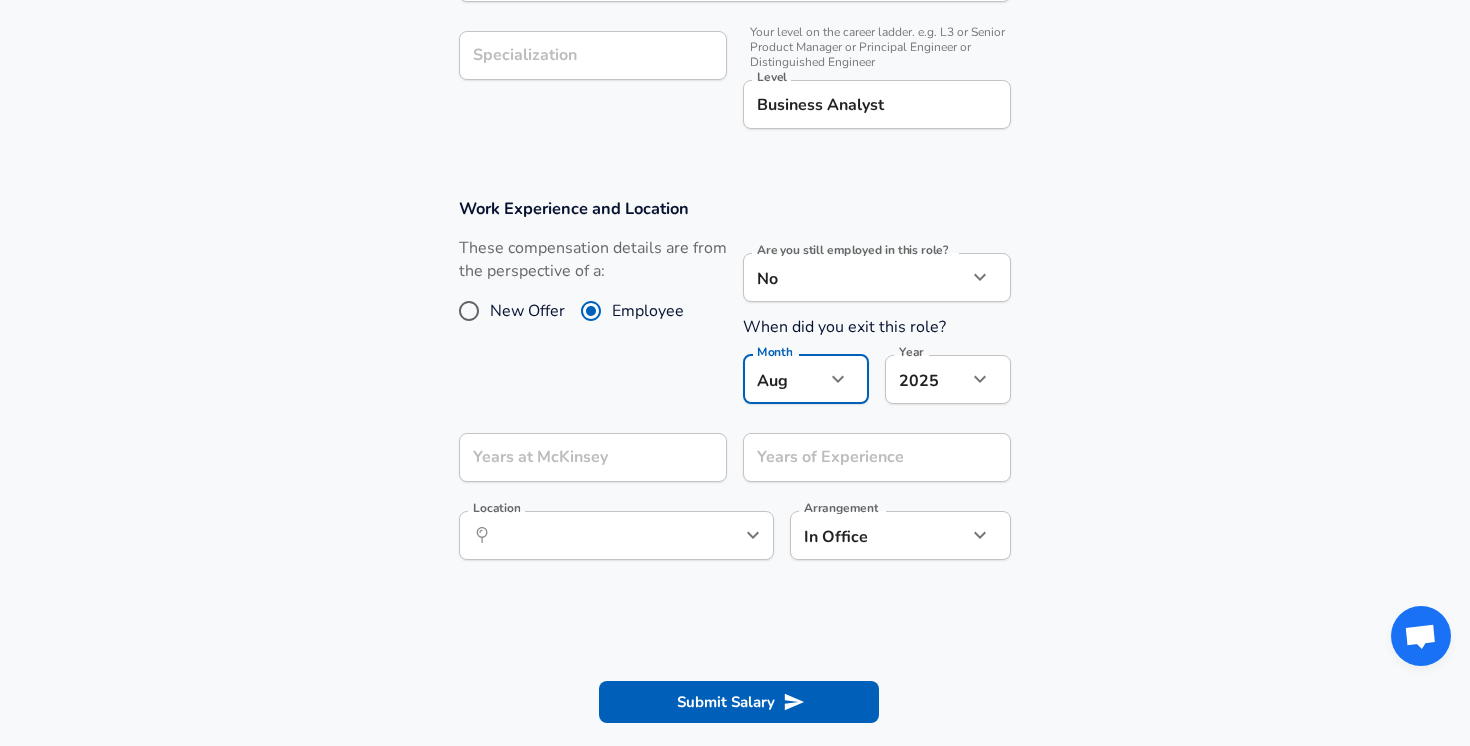 click on "Restart Add Your Salary Upload your offer letter to verify your submission Enhance Privacy and Anonymity No Automatically hides specific fields until there are enough submissions to safely display the full details. More Details Based on your submission and the data points that we have already collected, we will automatically hide and anonymize specific fields if there aren't enough data points to remain sufficiently anonymous. Company & Title Information Enter the company you received your offer from Company McKinsey Company Select the title that closest resembles your official title. This should be similar to the title that was present on your offer letter. Title Business Analyst Title Job Family Business Analyst Job Family Specialization Specialization Your level on the career ladder. e.g. L3 or Senior Product Manager or Principal Engineer or Distinguished Engineer Level Business Analyst Level Work Experience and Location These compensation details are from the perspective of a: New Offer Employee" at bounding box center (735, -307) 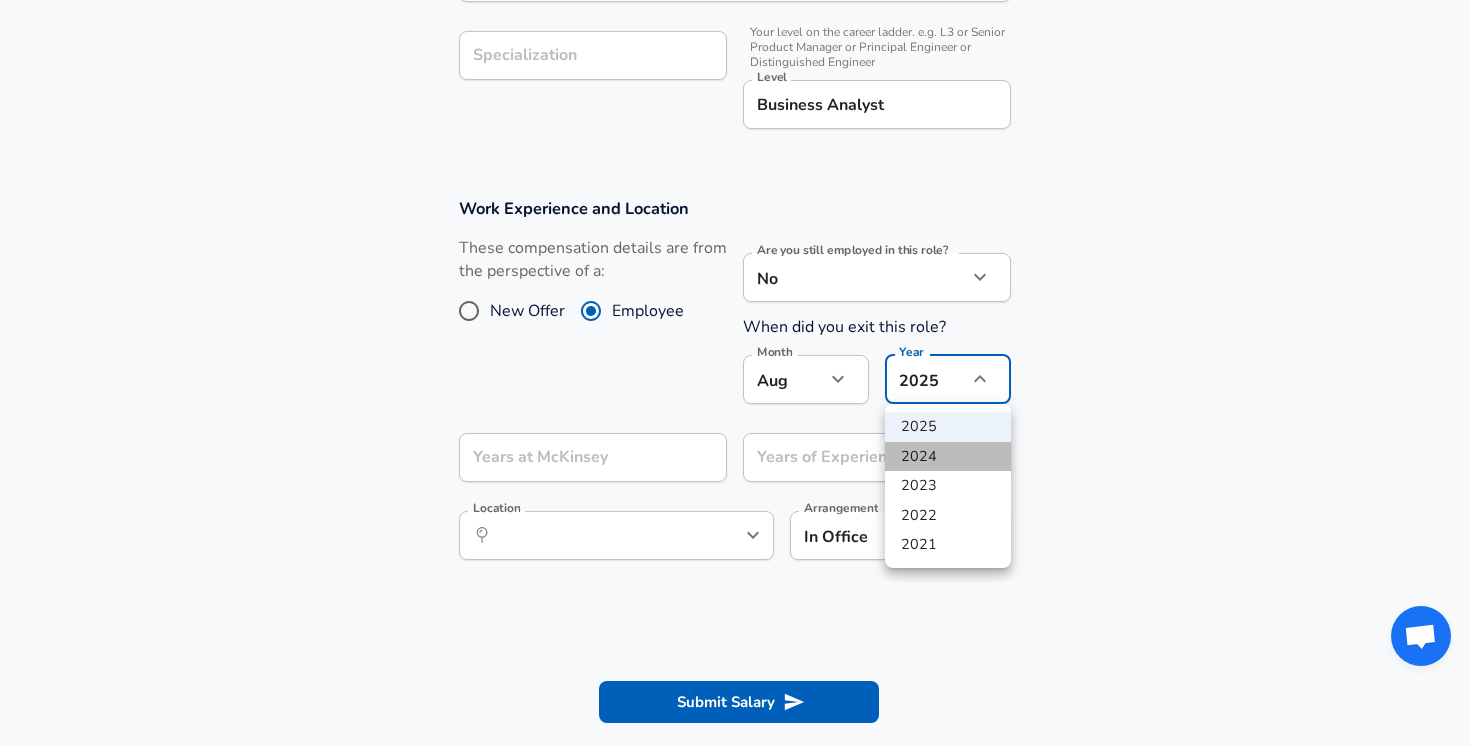 click on "2024" at bounding box center (948, 457) 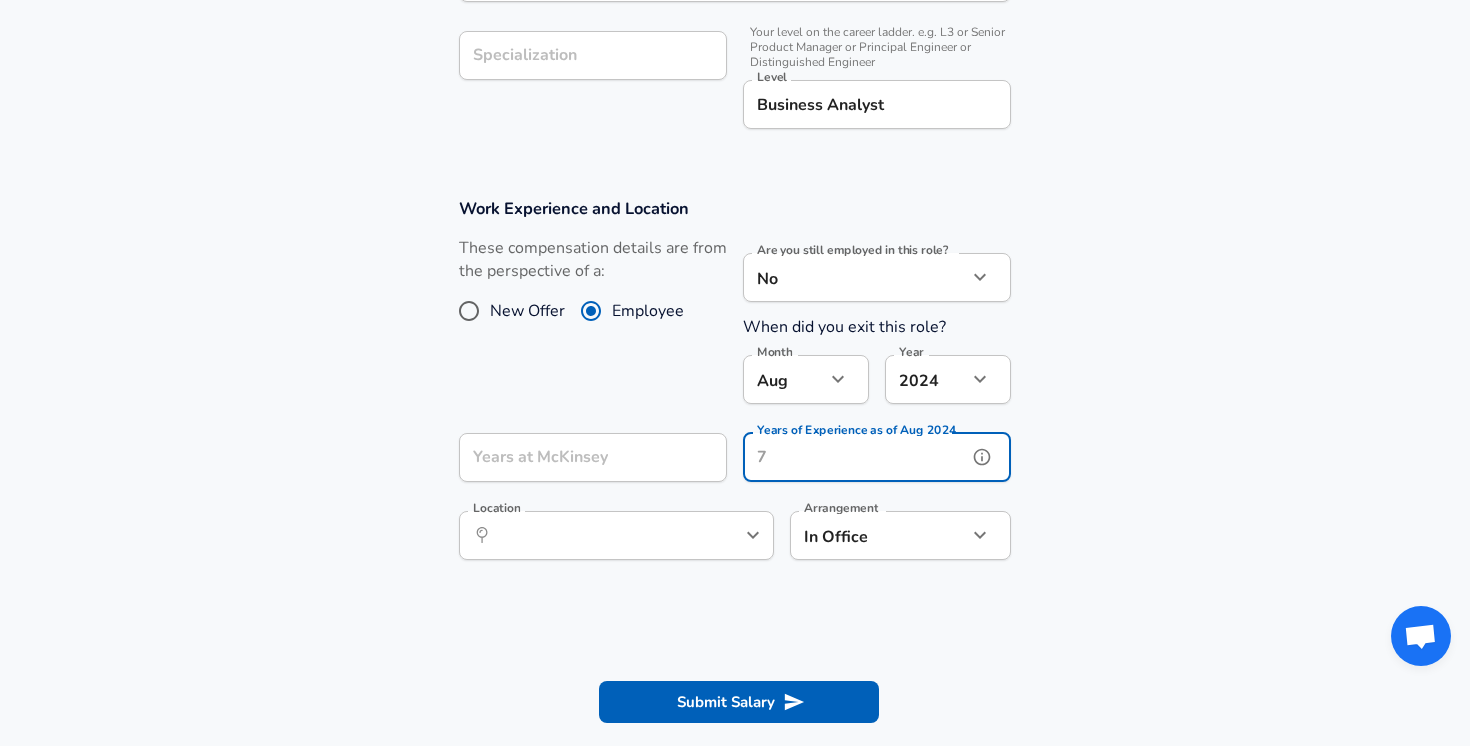 click on "Years of Experience as of Aug 2024" at bounding box center [855, 457] 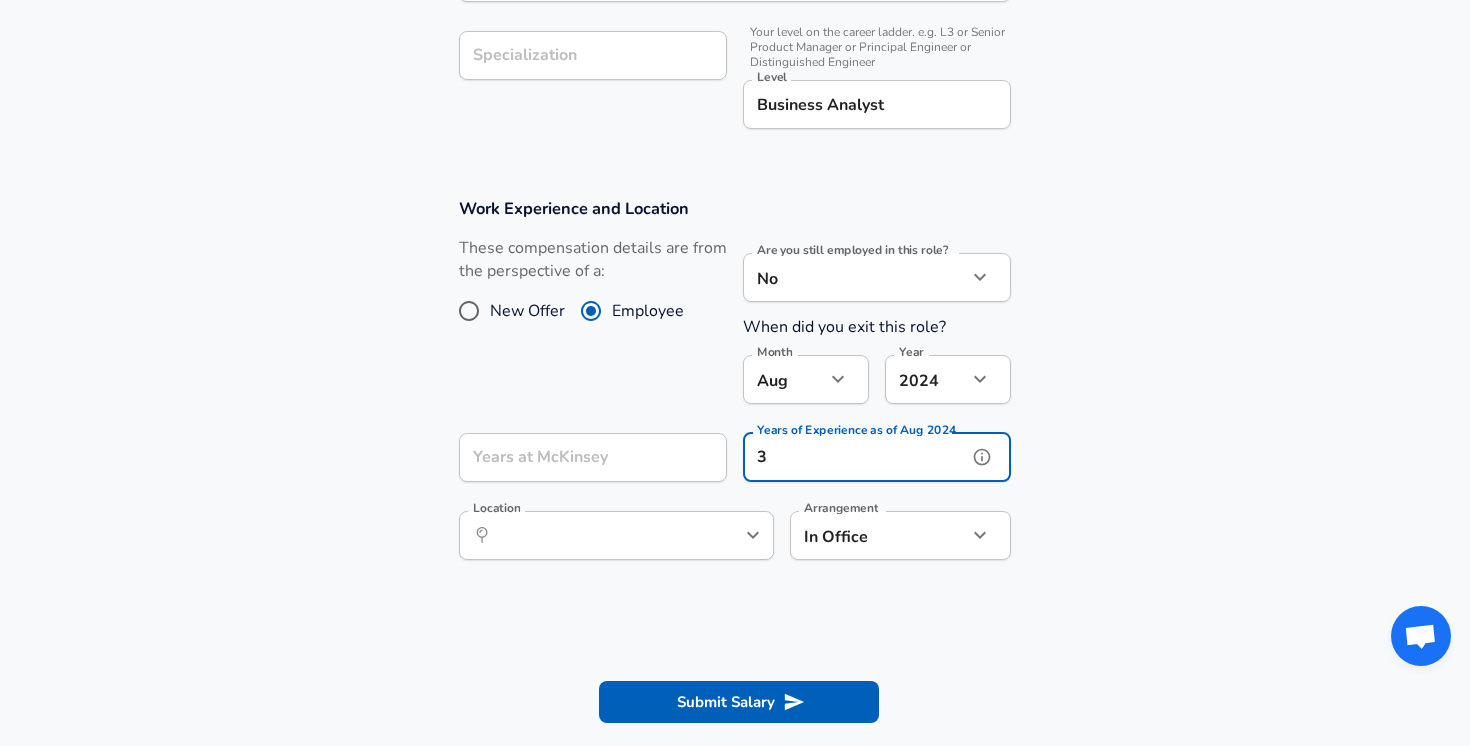 type on "3" 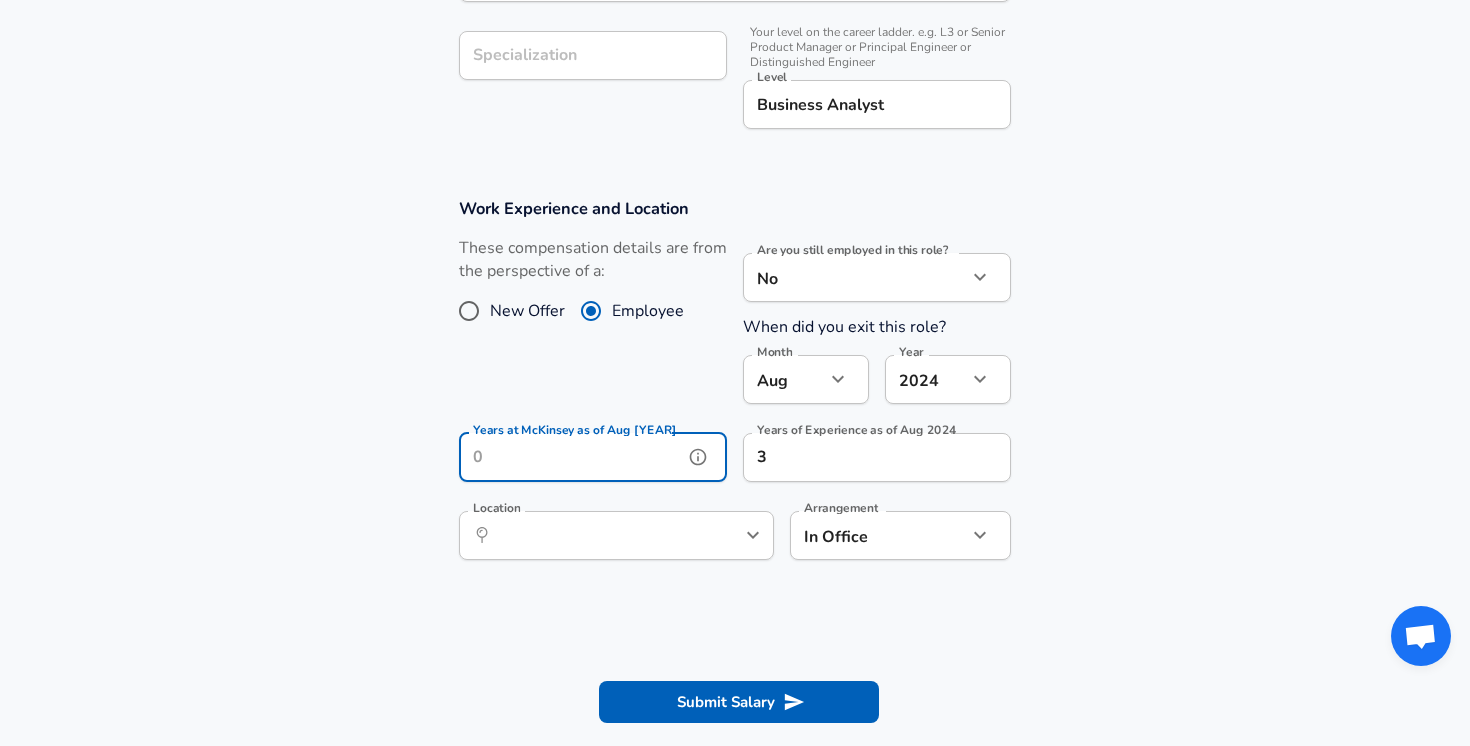 click on "Years at McKinsey as of Aug [YEAR] Years at McKinsey as of Aug [YEAR]" at bounding box center [593, 460] 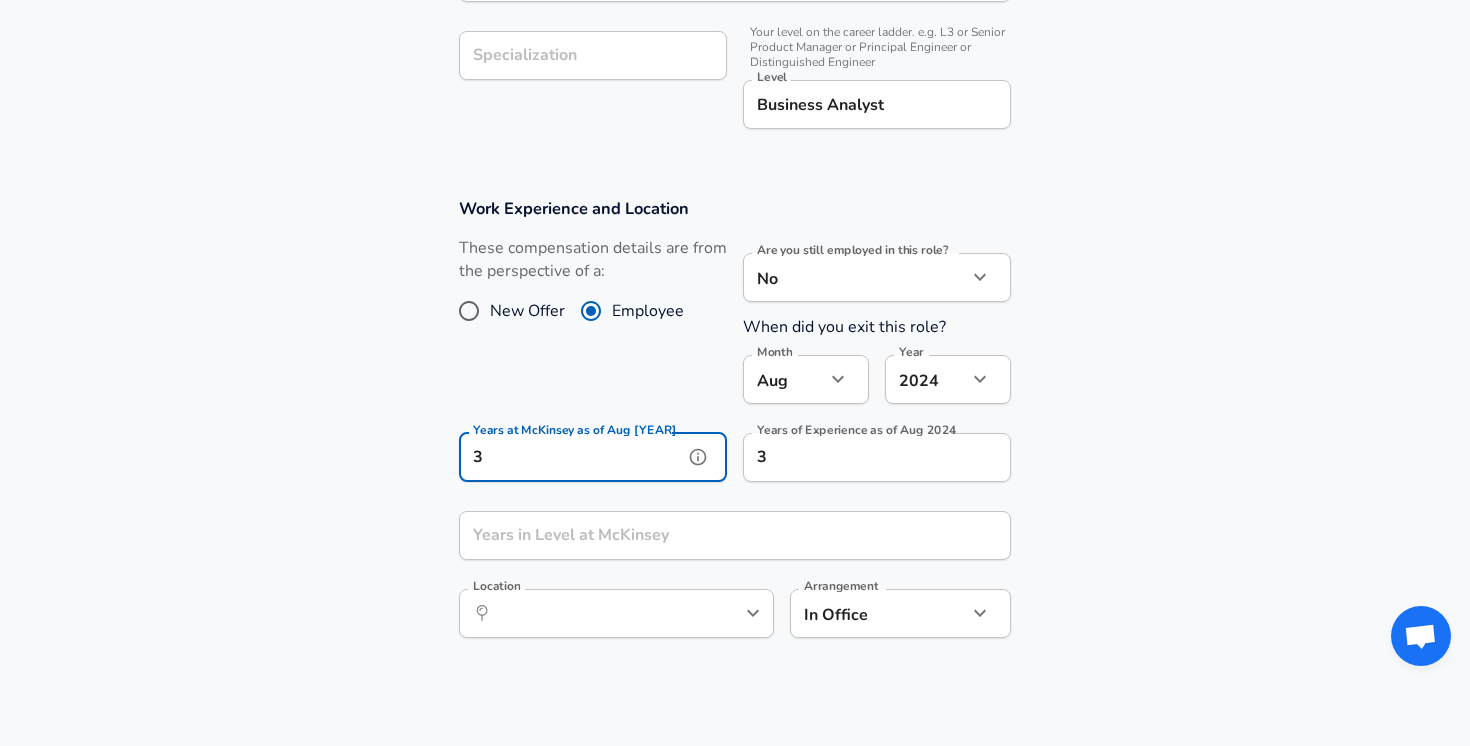 type on "3" 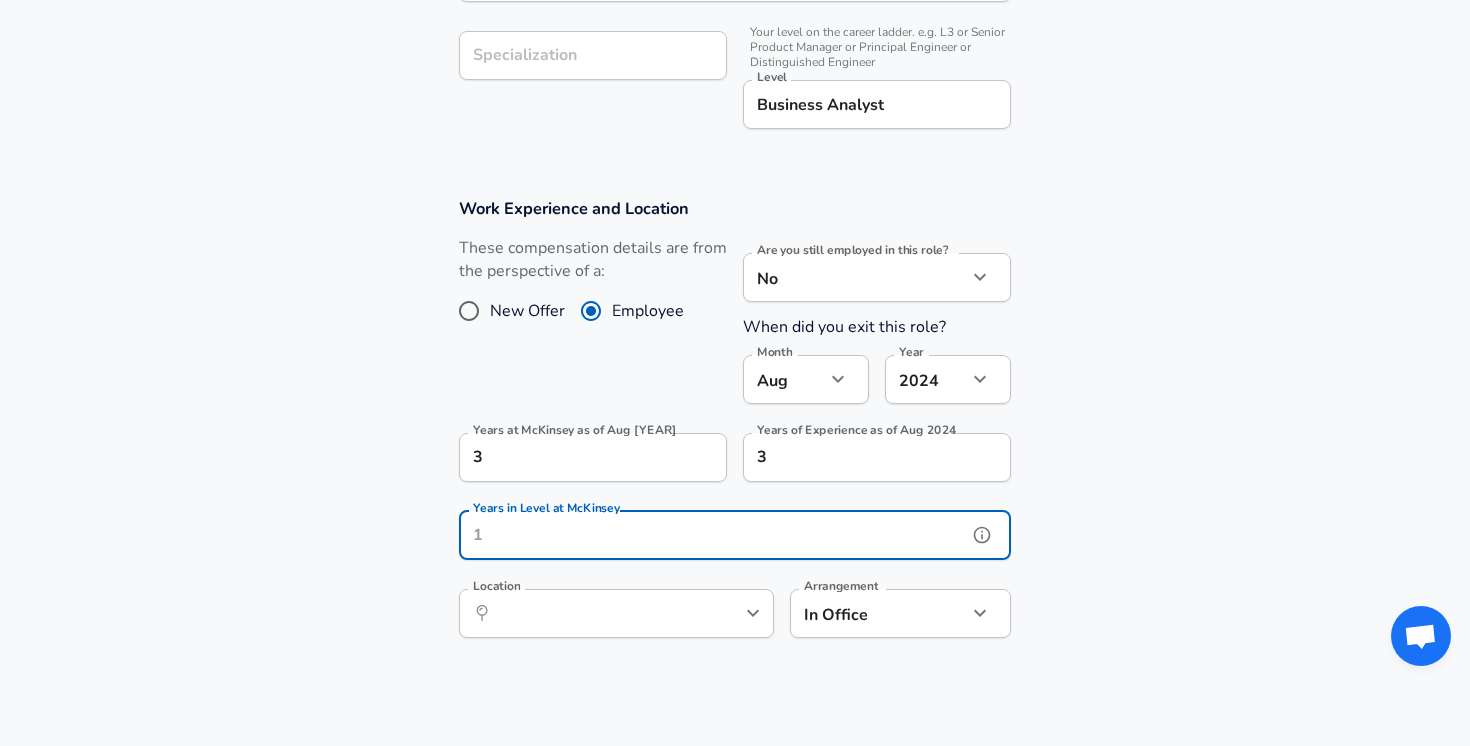 click on "Years in Level at McKinsey" at bounding box center (713, 535) 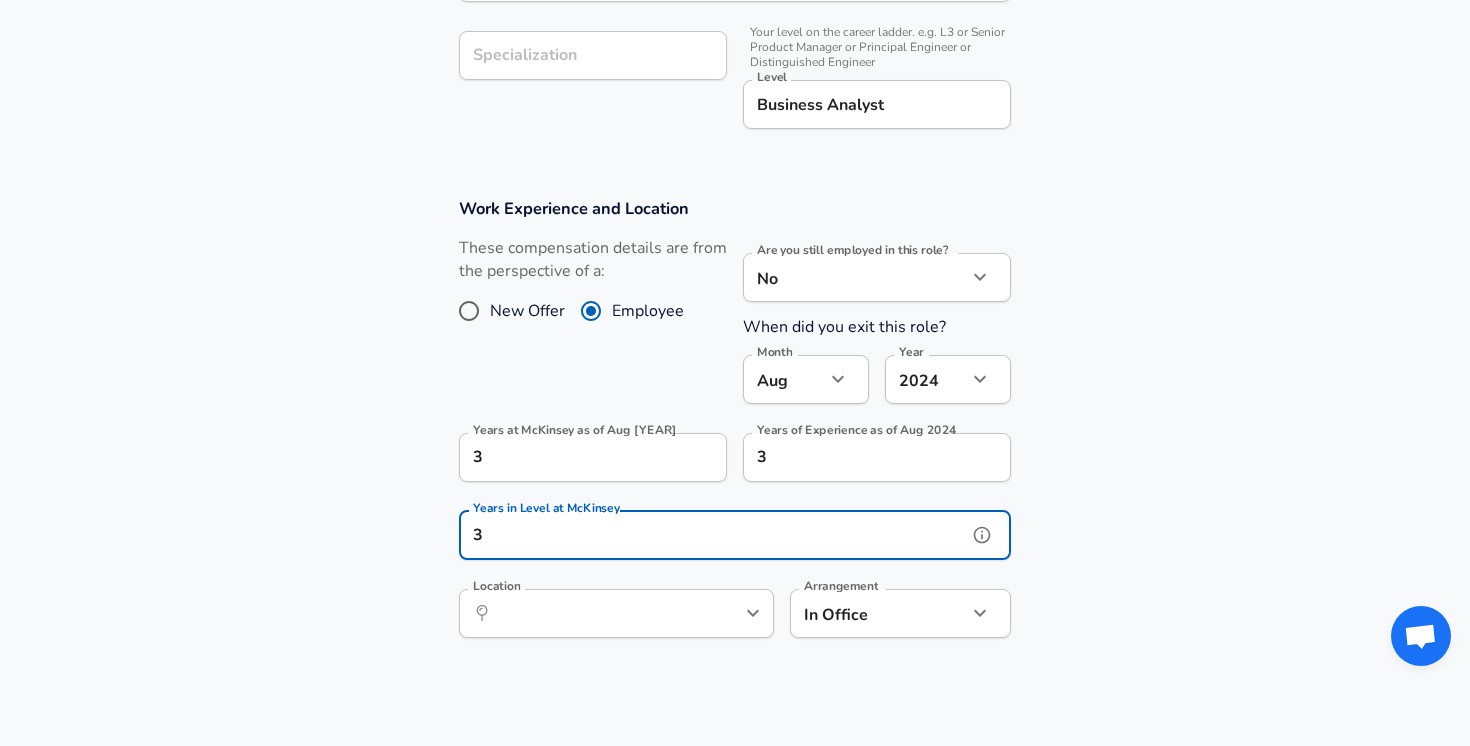click on "Location ​ Location" at bounding box center (616, 612) 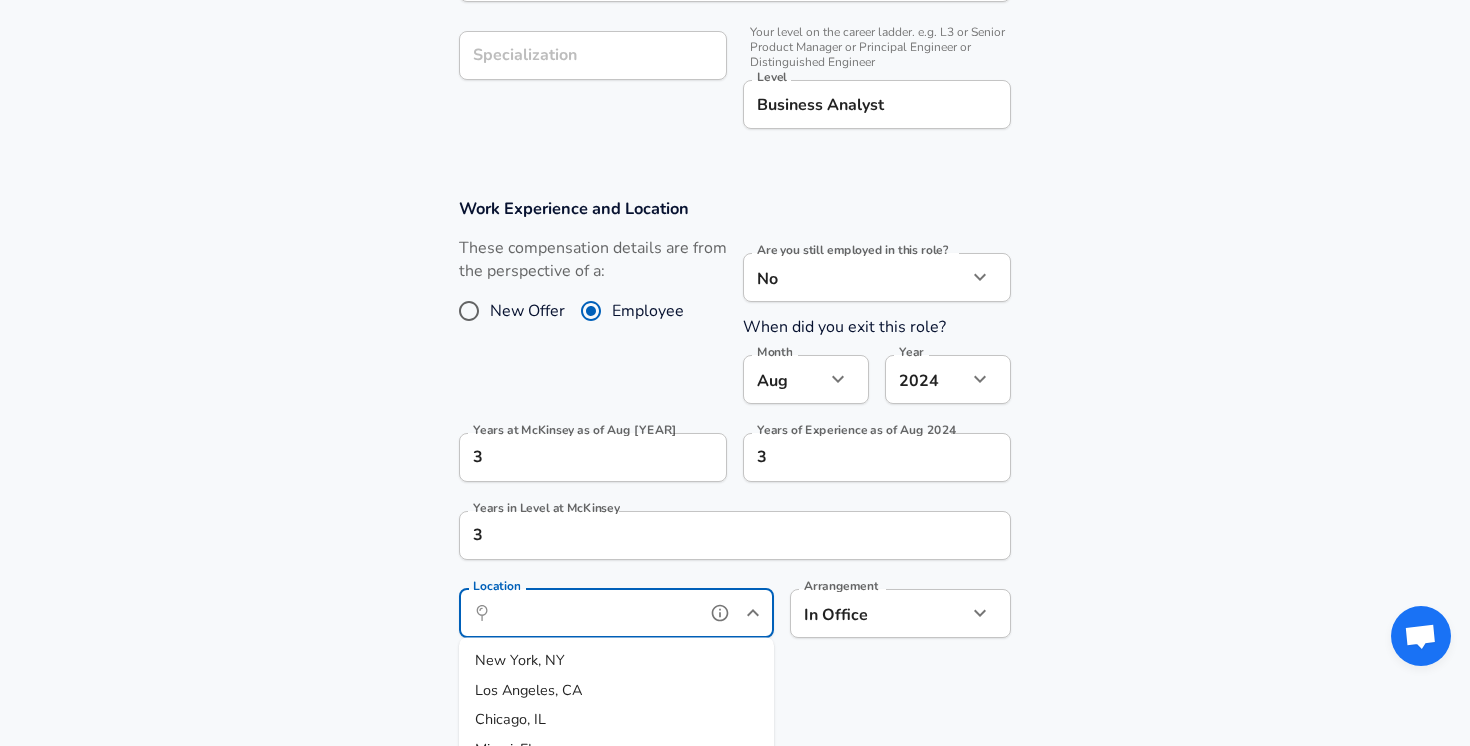 click on "Location" at bounding box center [594, 613] 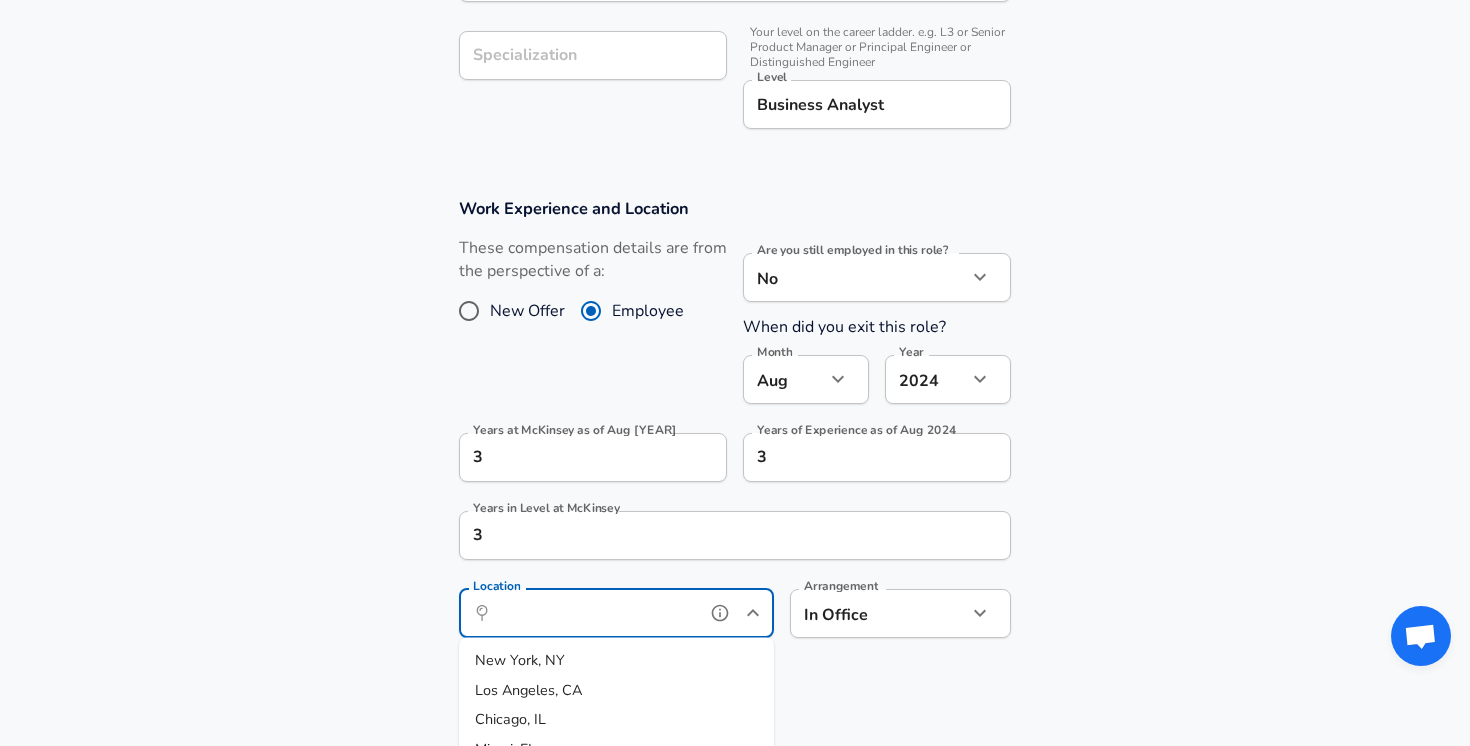 click on "New York, NY" at bounding box center [616, 661] 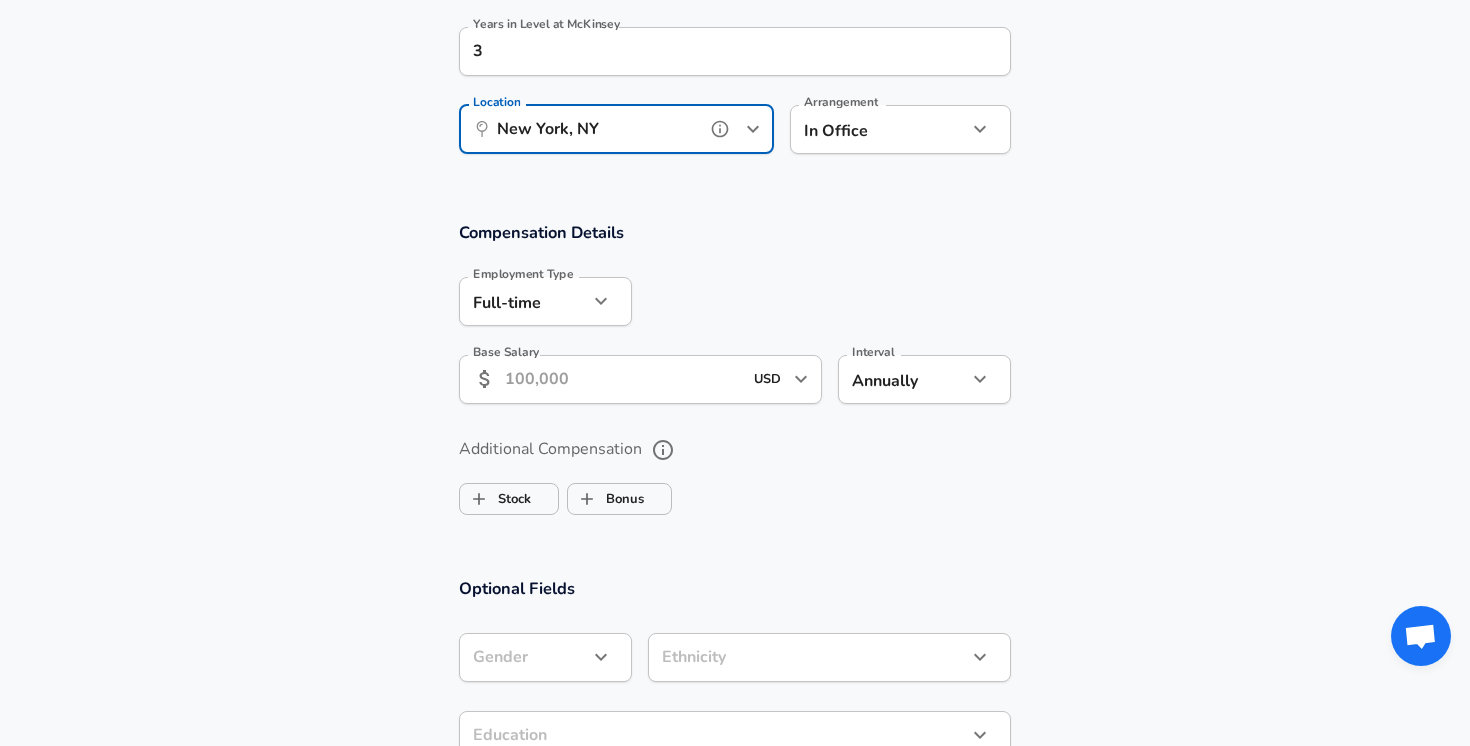 scroll, scrollTop: 1169, scrollLeft: 0, axis: vertical 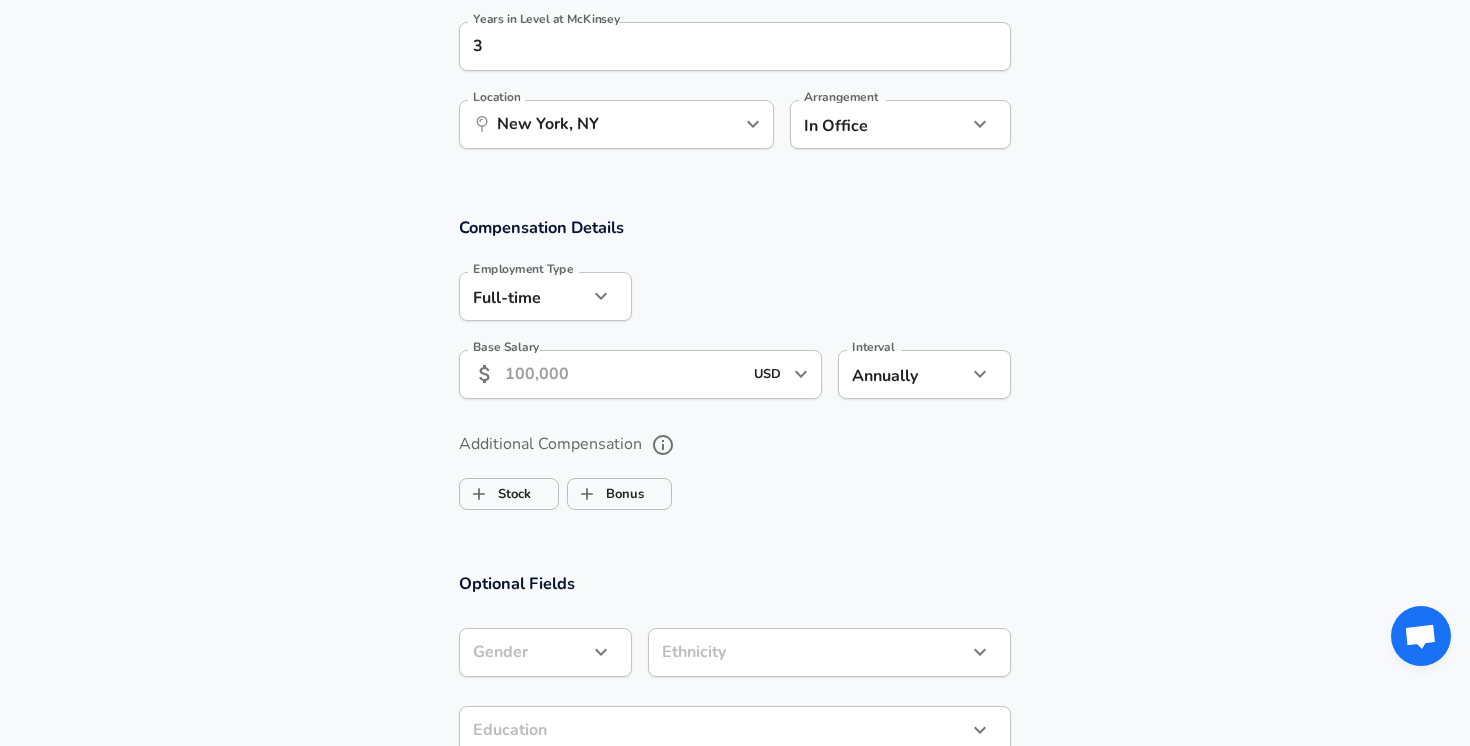 click on "Base Salary" at bounding box center (623, 374) 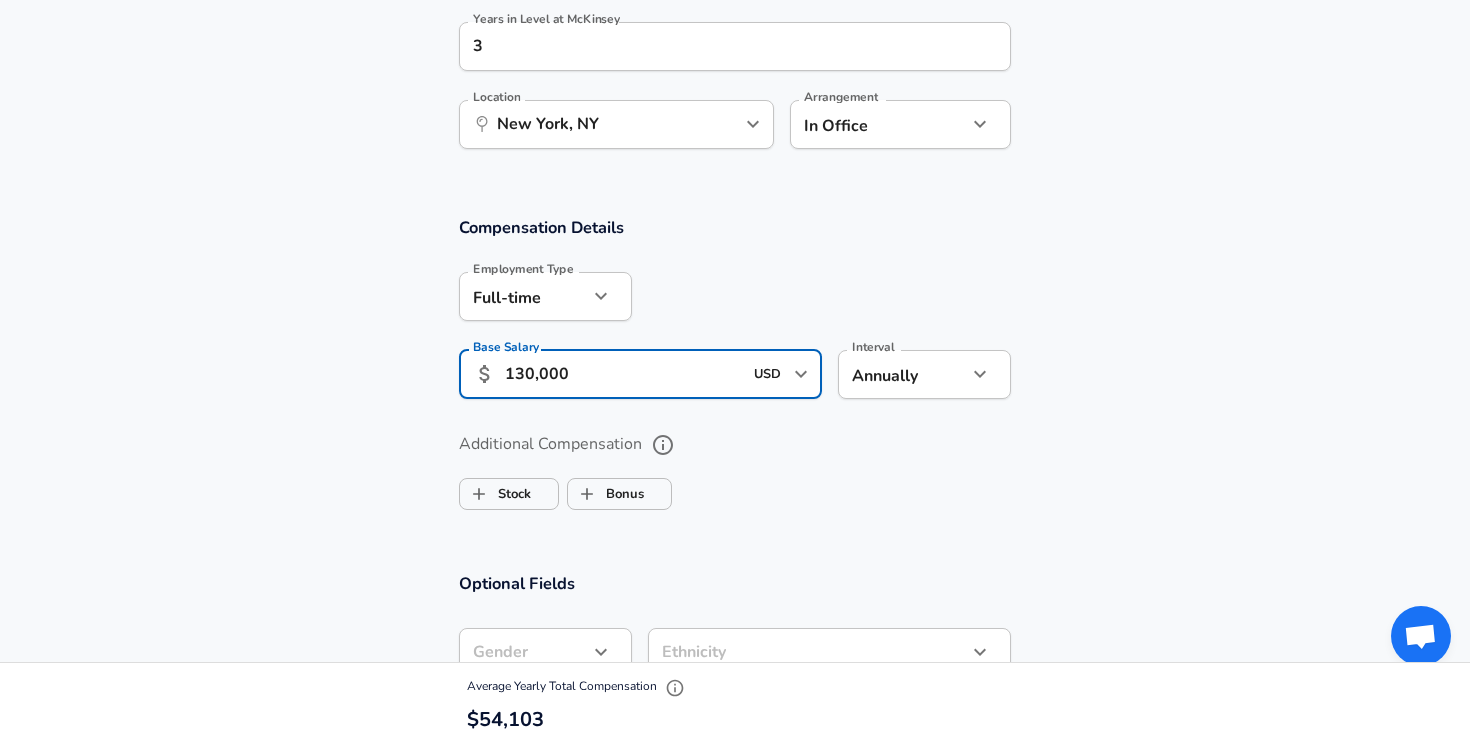 scroll, scrollTop: 0, scrollLeft: 0, axis: both 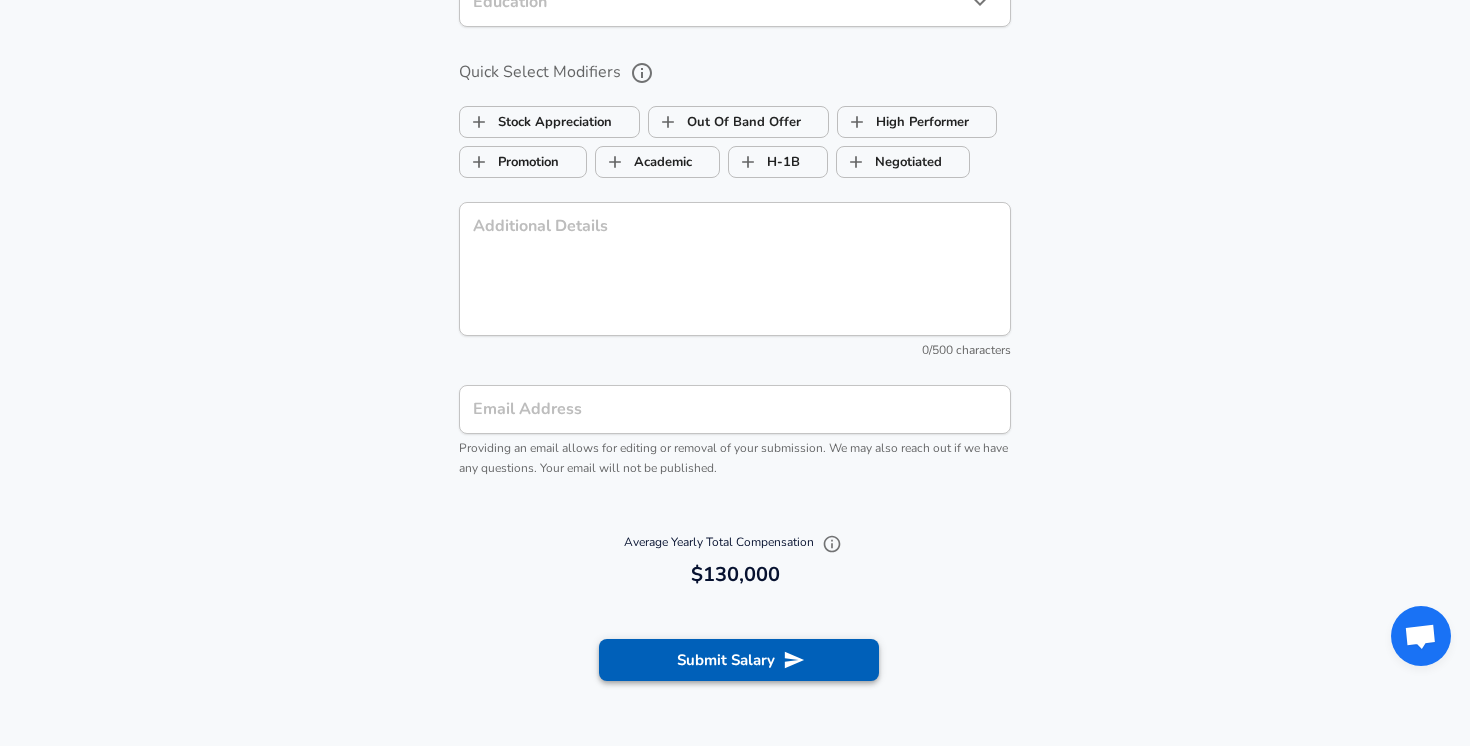 type on "130,000" 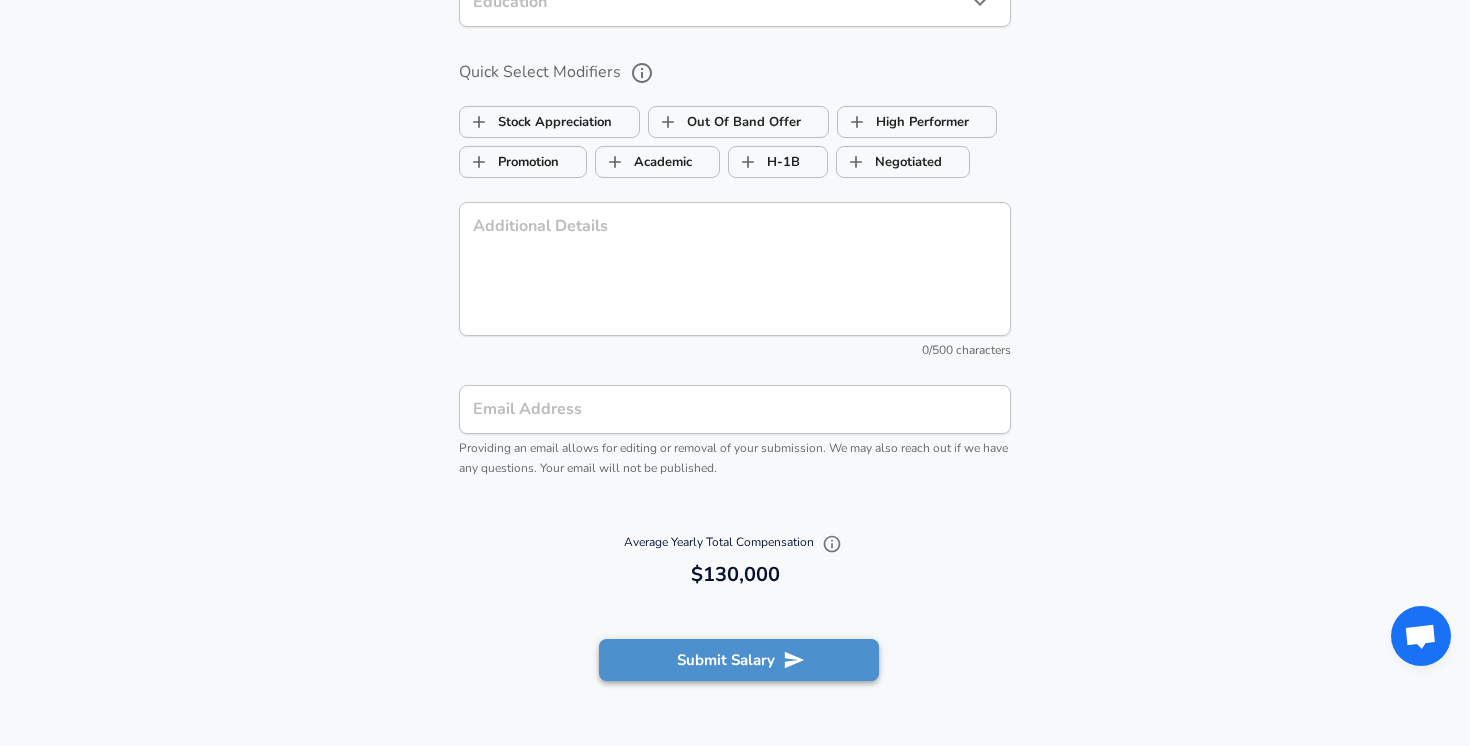 scroll, scrollTop: 0, scrollLeft: 0, axis: both 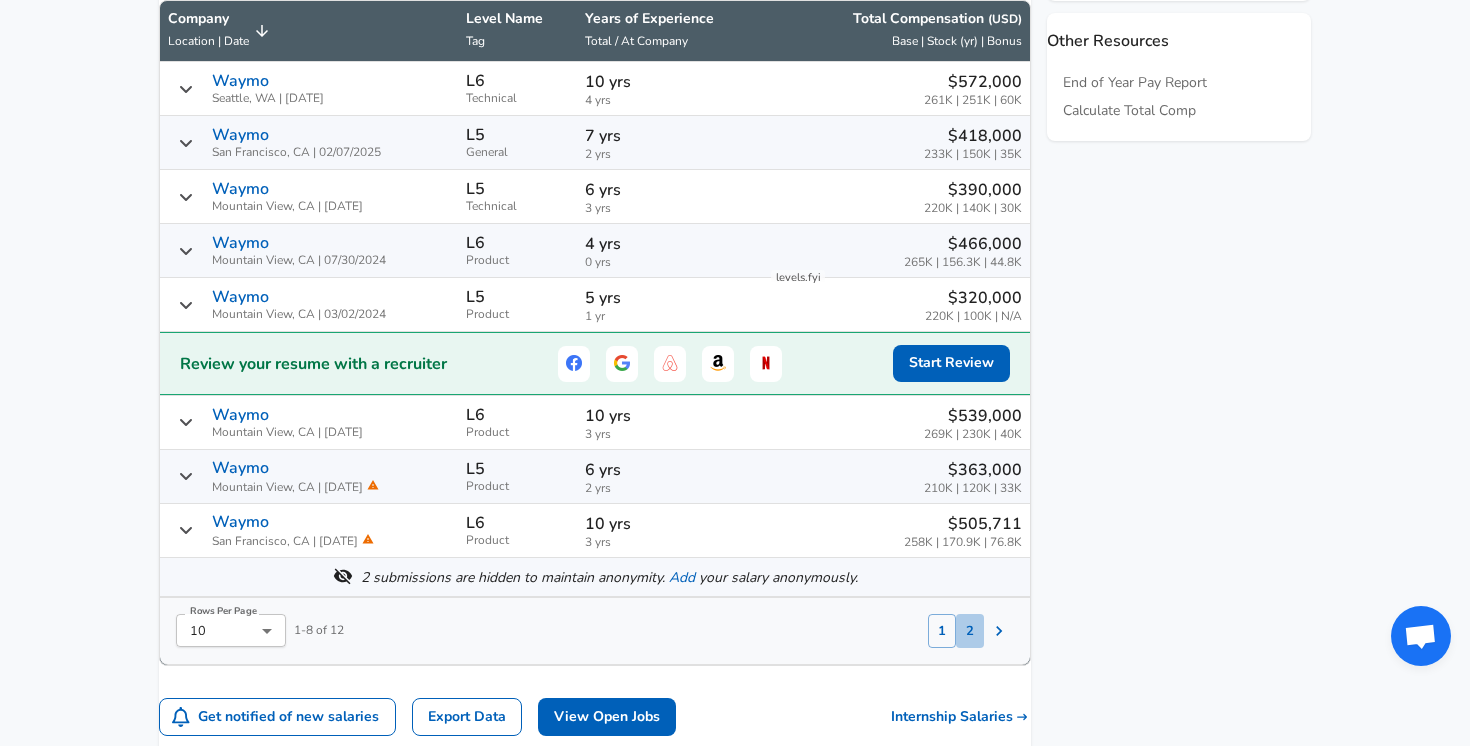 click on "2" at bounding box center [970, 631] 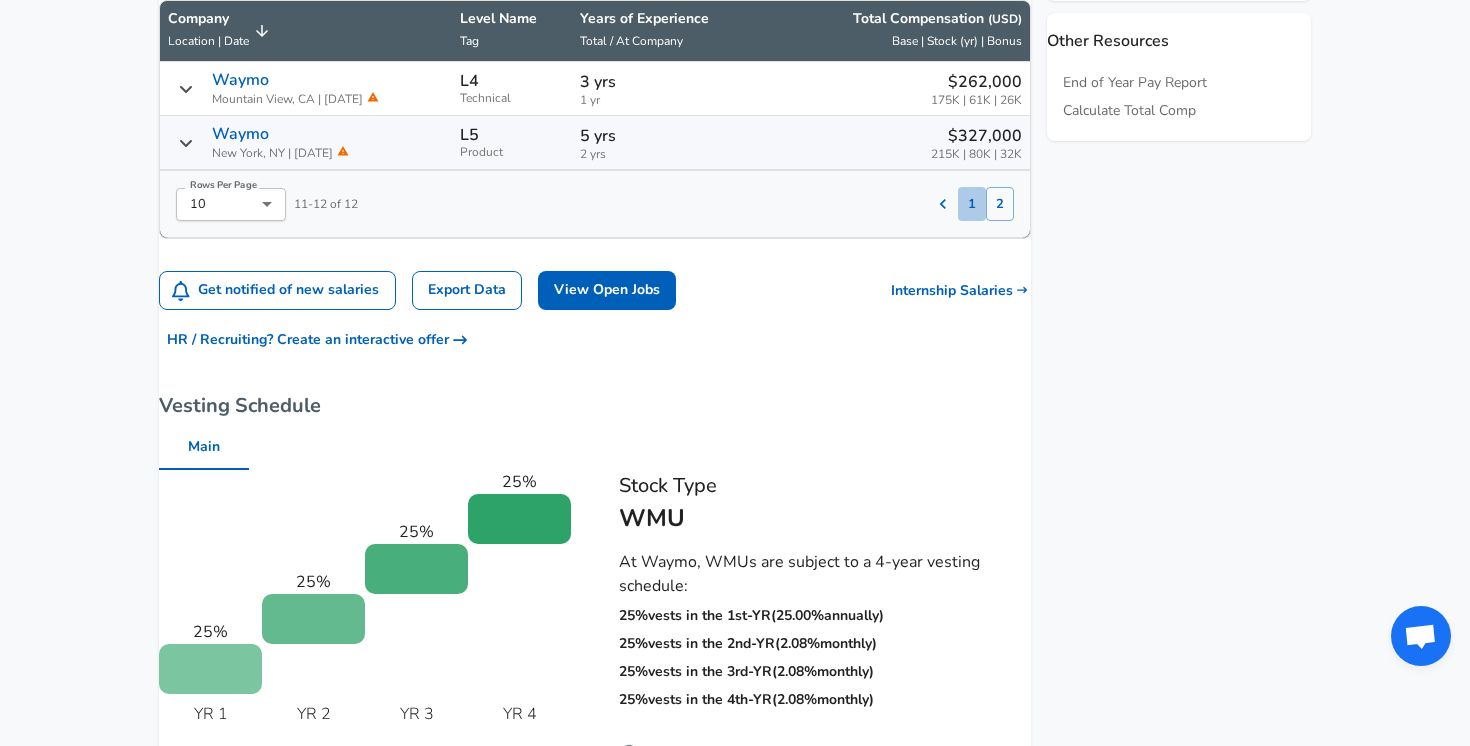click on "1" at bounding box center [972, 204] 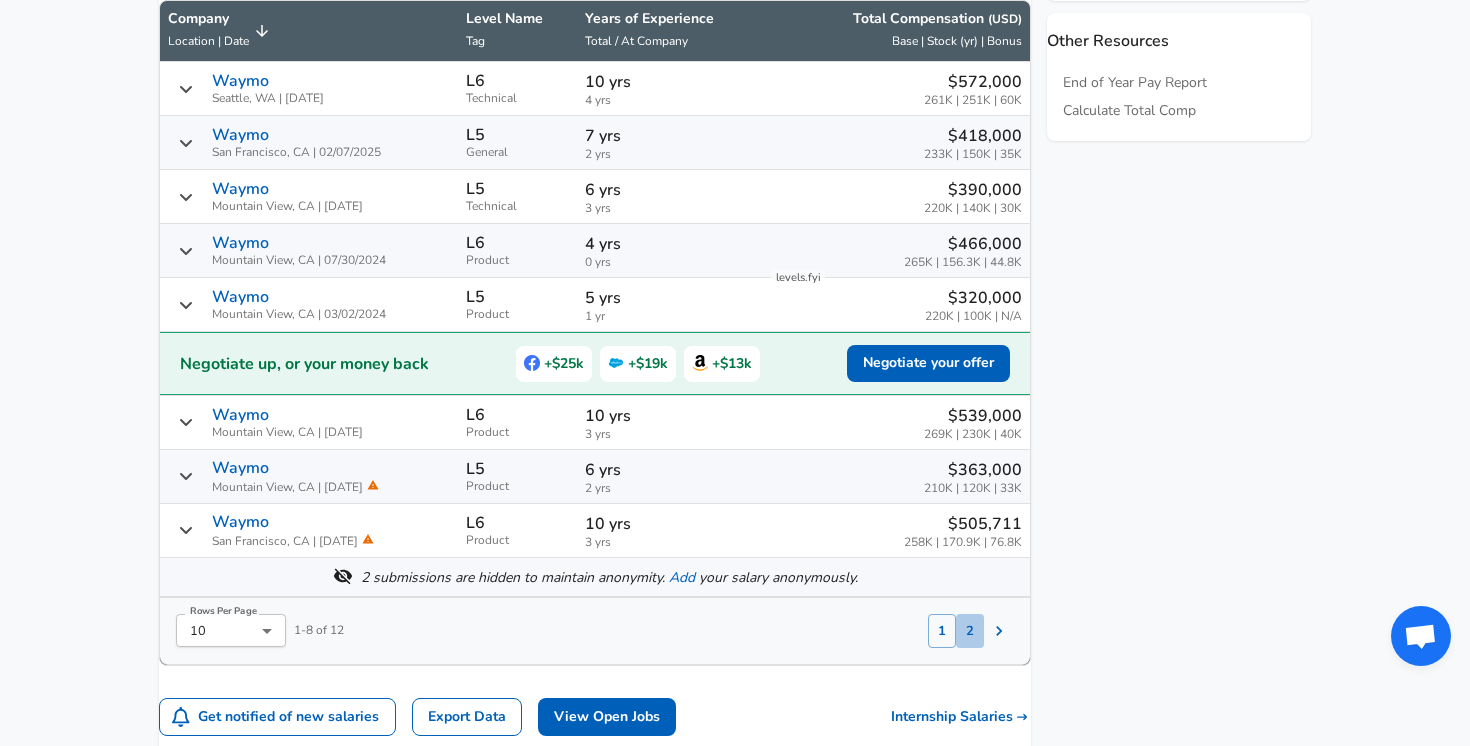 click on "2" at bounding box center [970, 631] 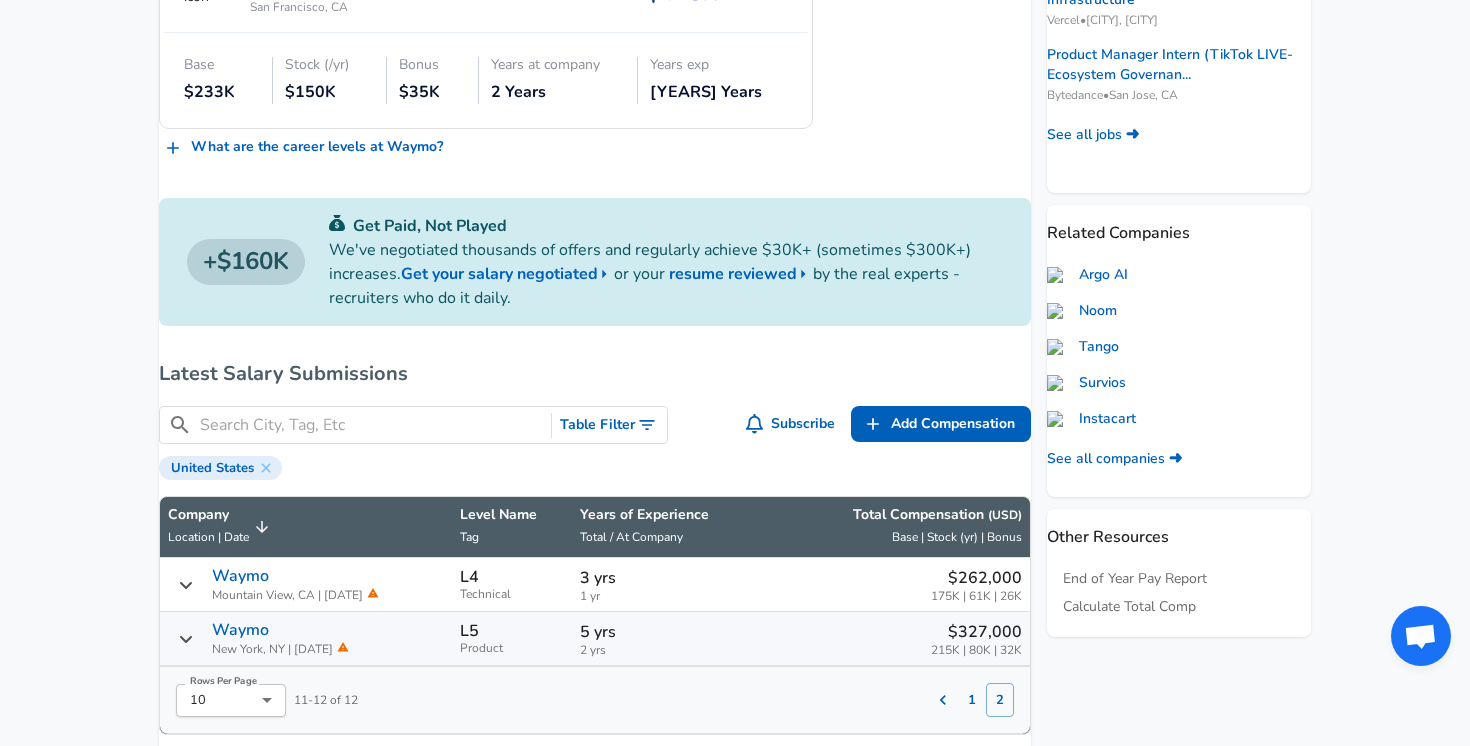 scroll, scrollTop: 503, scrollLeft: 0, axis: vertical 